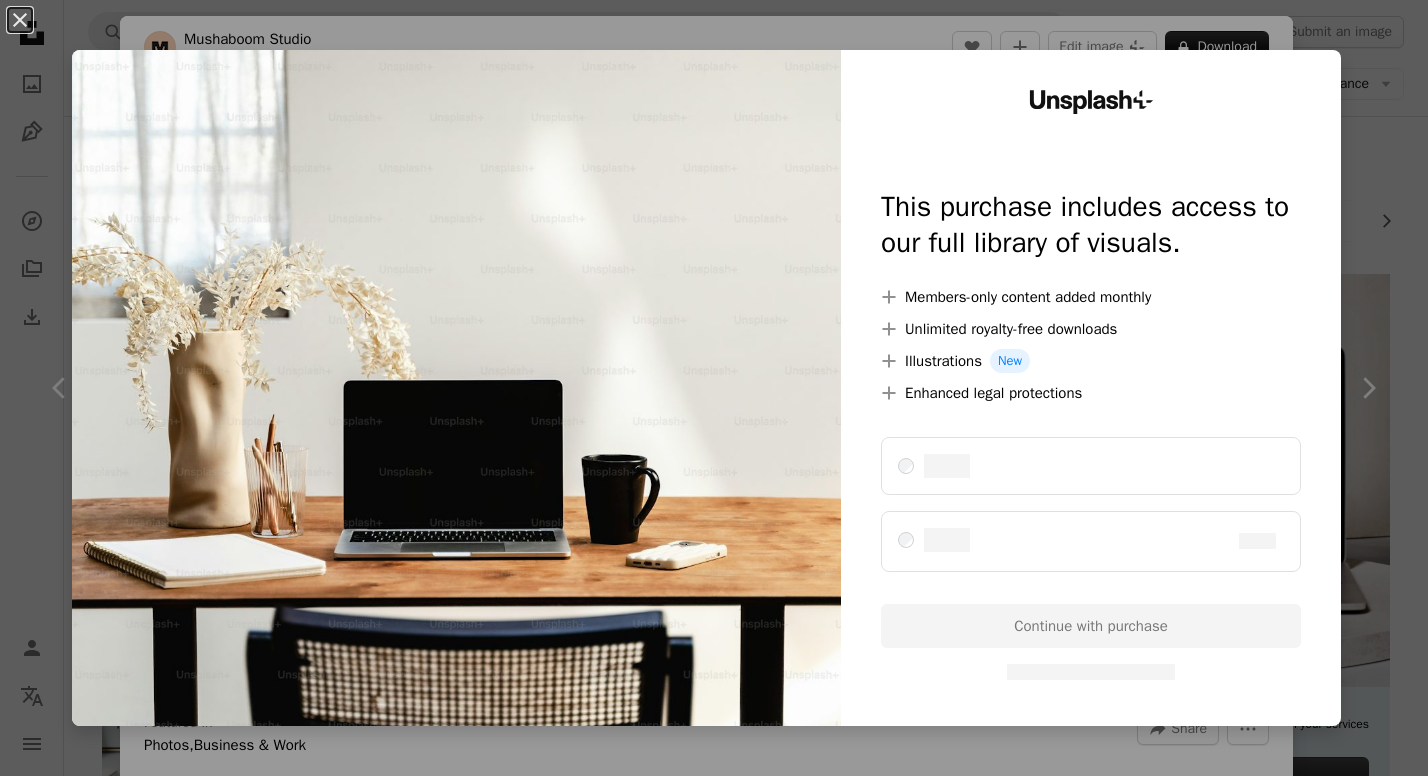 scroll, scrollTop: 821, scrollLeft: 0, axis: vertical 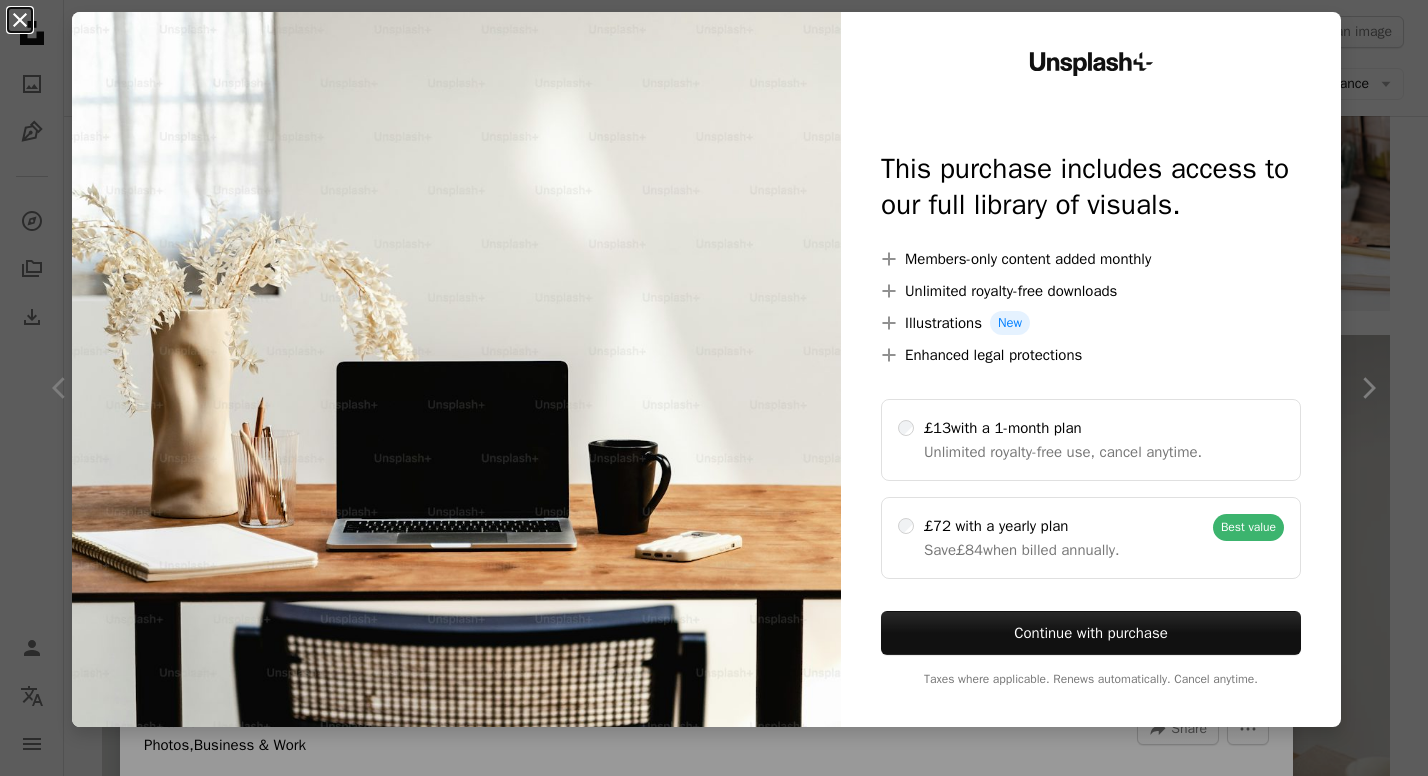 click on "An X shape" at bounding box center (20, 20) 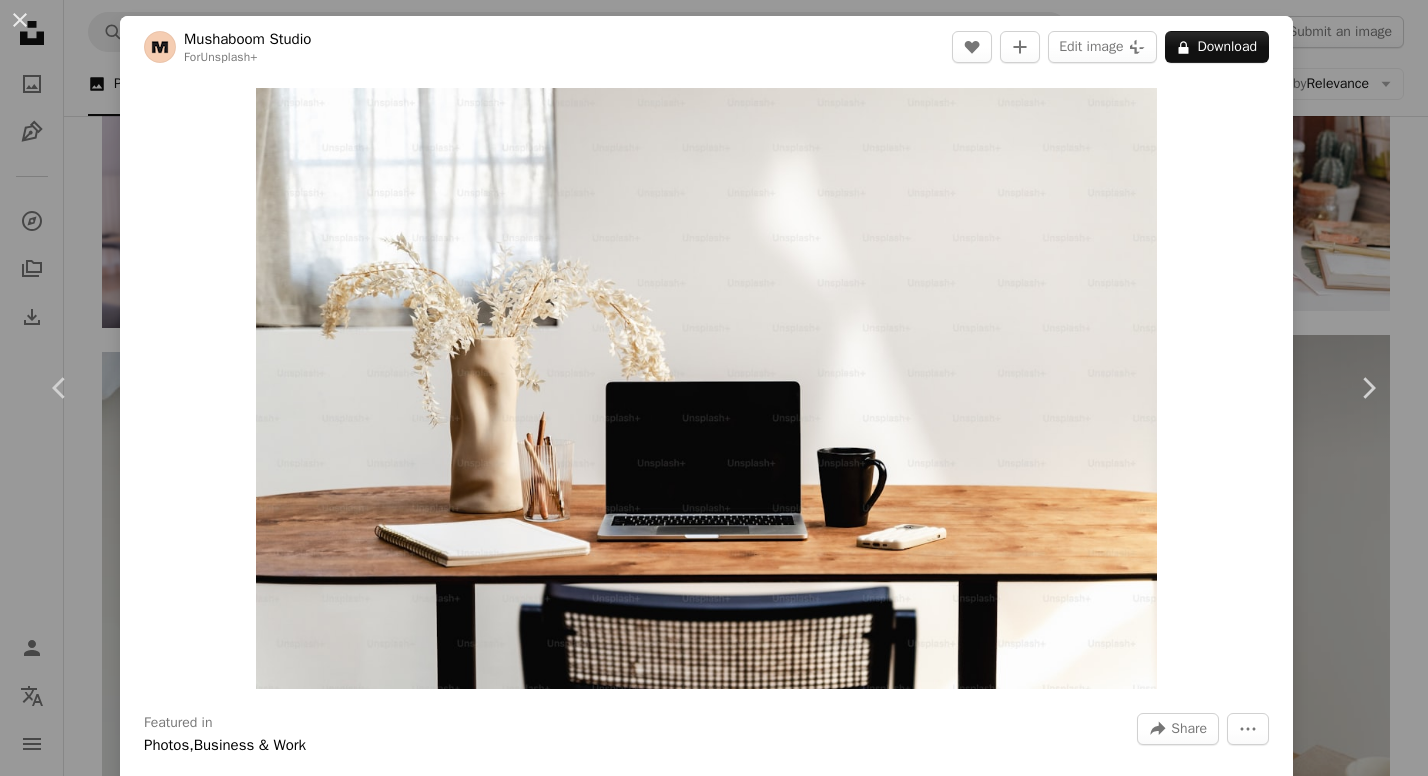 click on "[BRAND]" at bounding box center (714, 388) 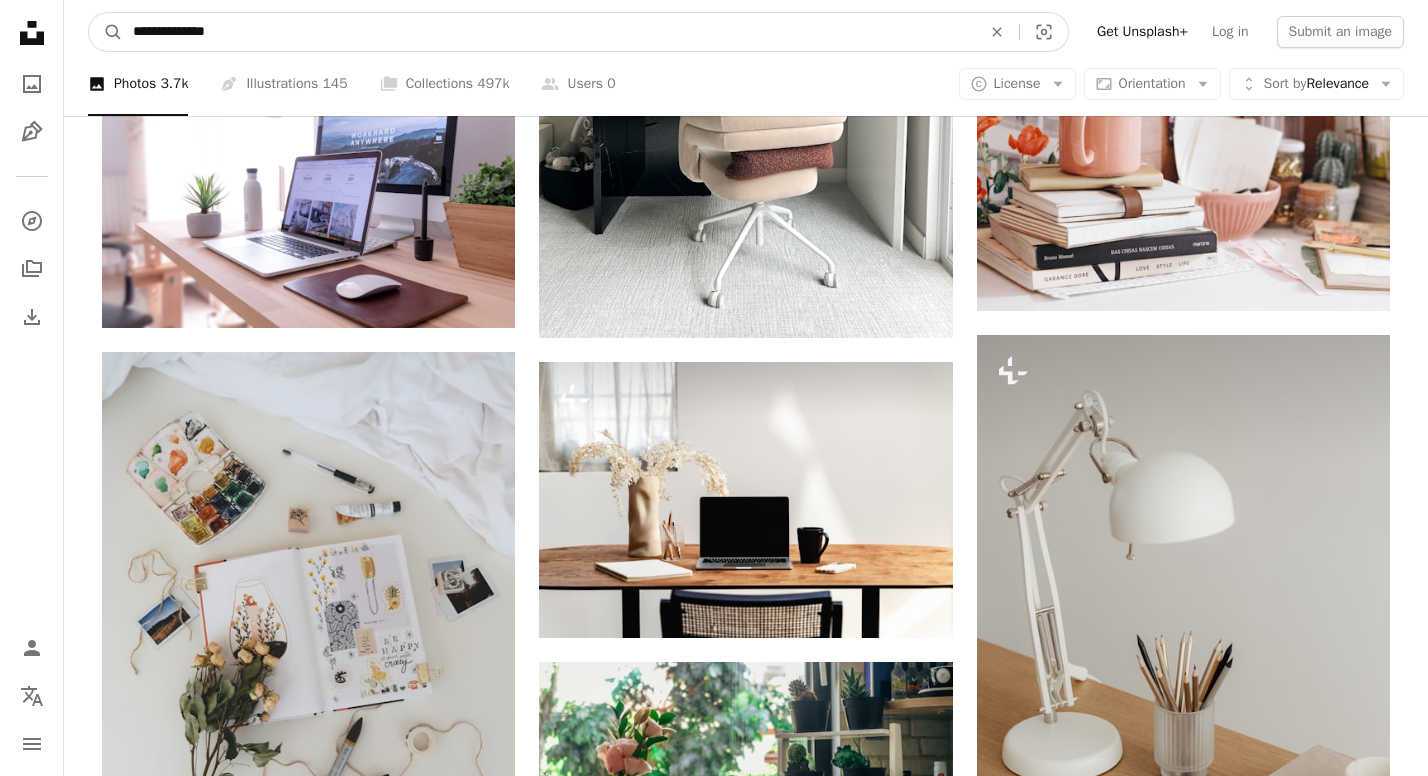 click on "**********" at bounding box center (549, 32) 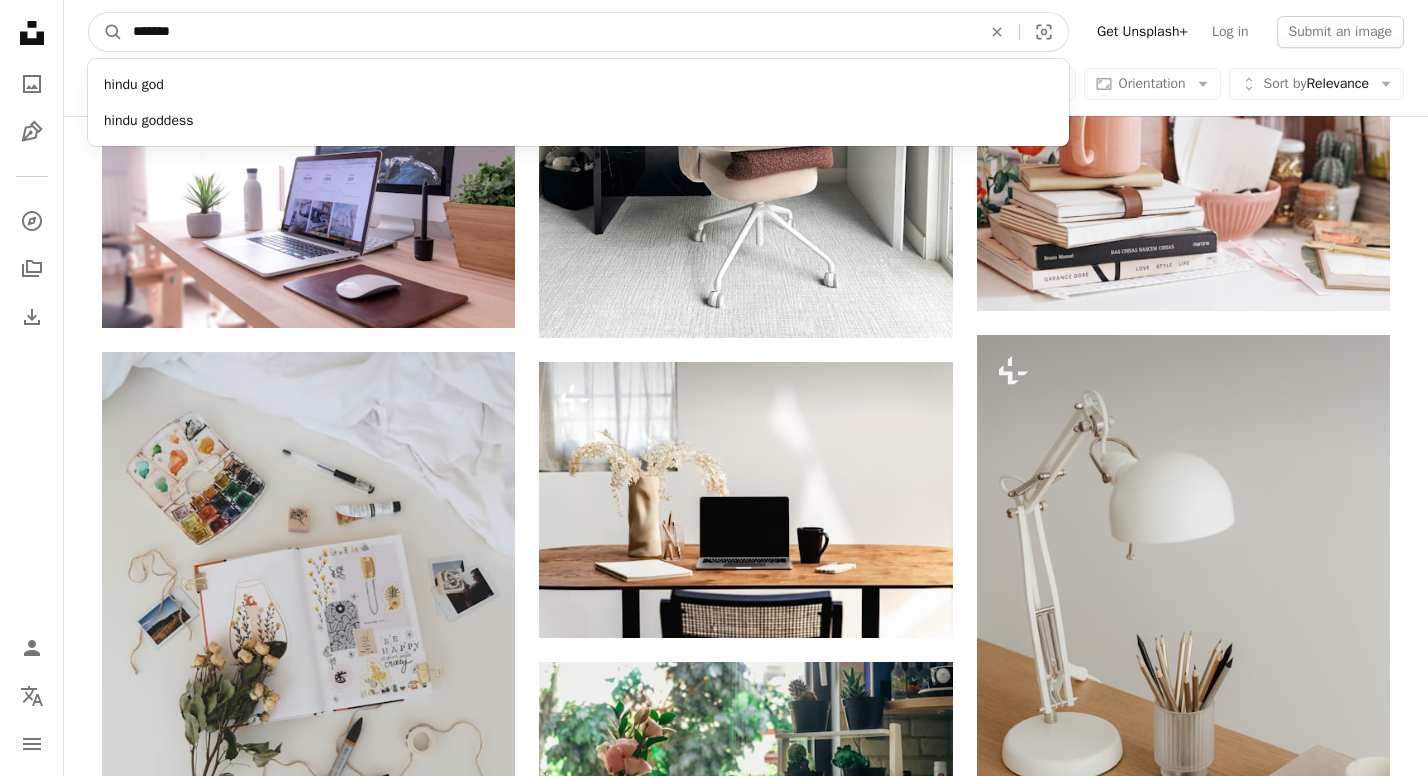 type on "********" 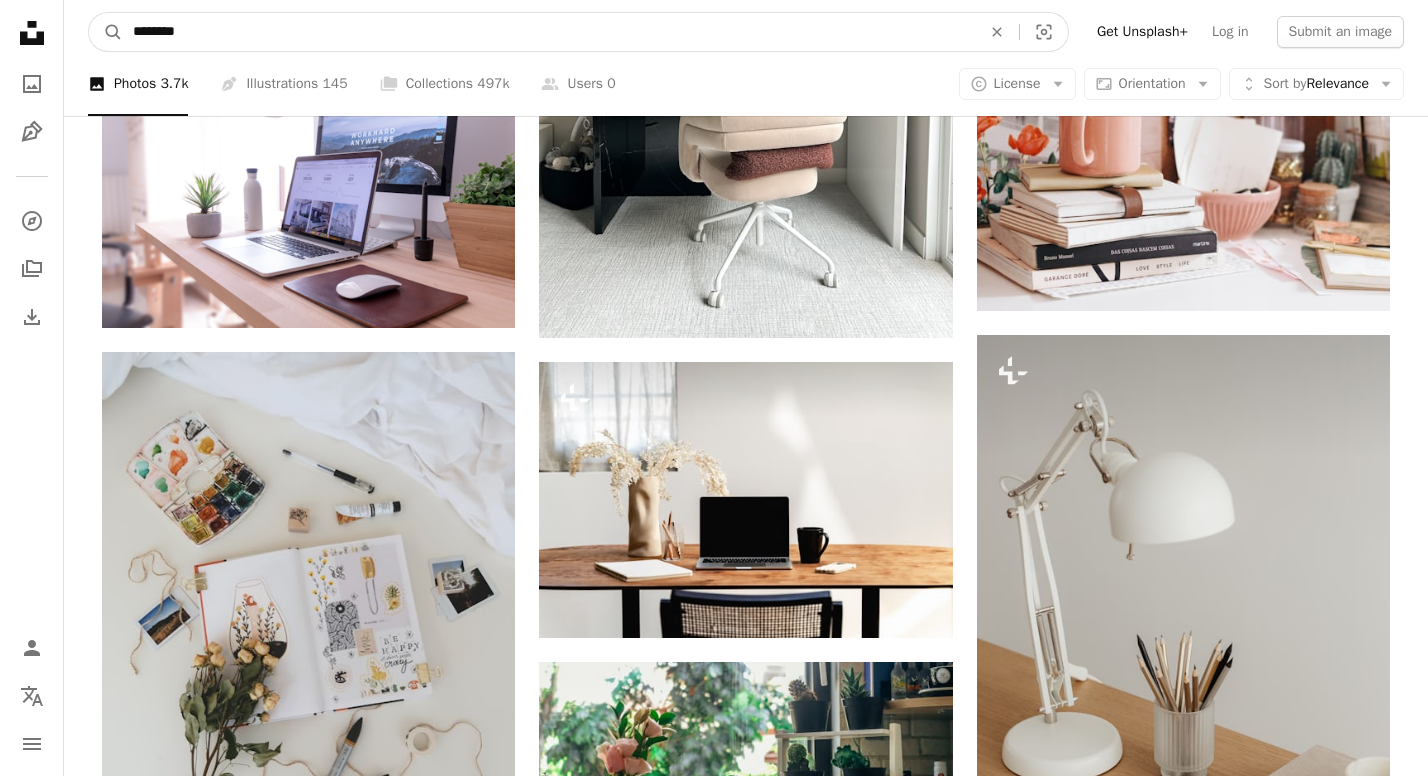 click on "A magnifying glass" at bounding box center [106, 32] 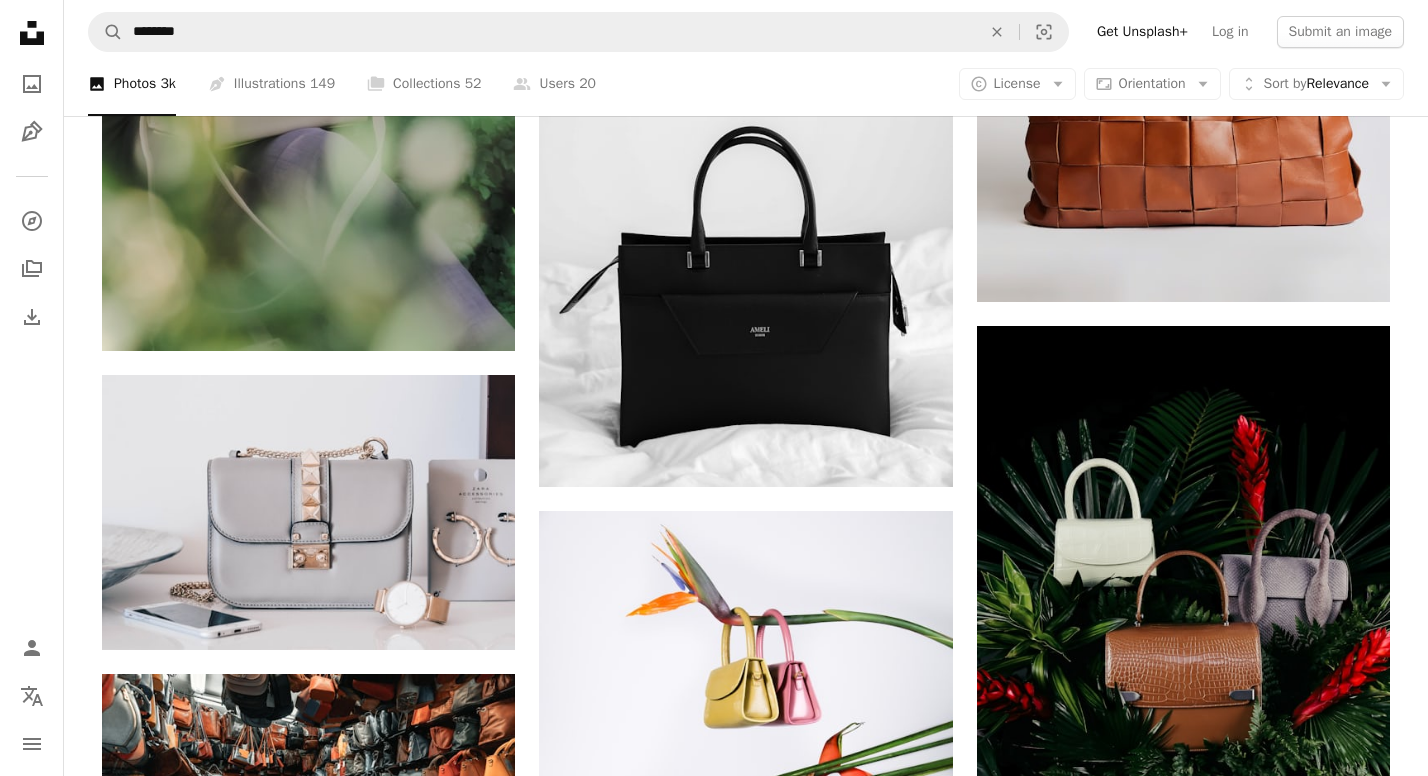 scroll, scrollTop: 2390, scrollLeft: 0, axis: vertical 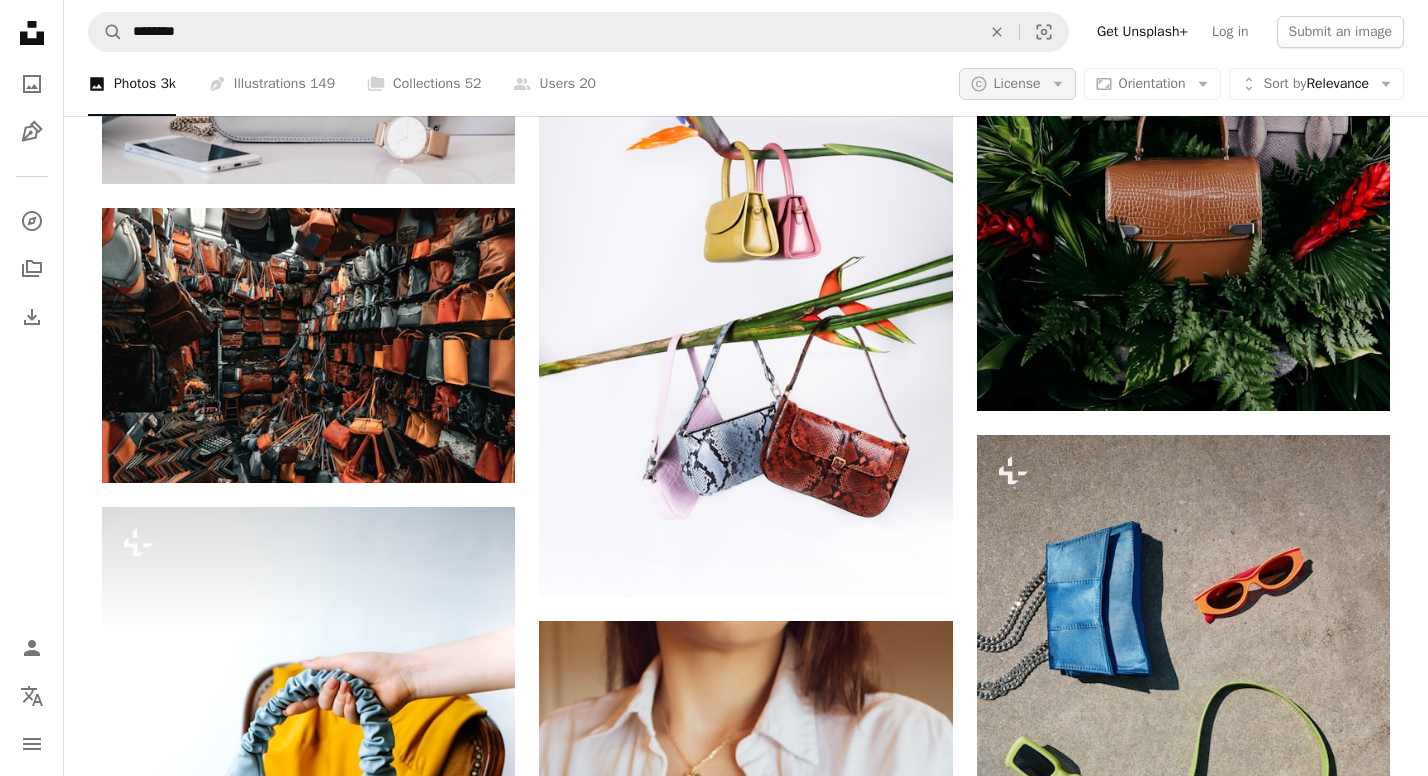 click on "A copyright icon © License Arrow down" at bounding box center (1017, 84) 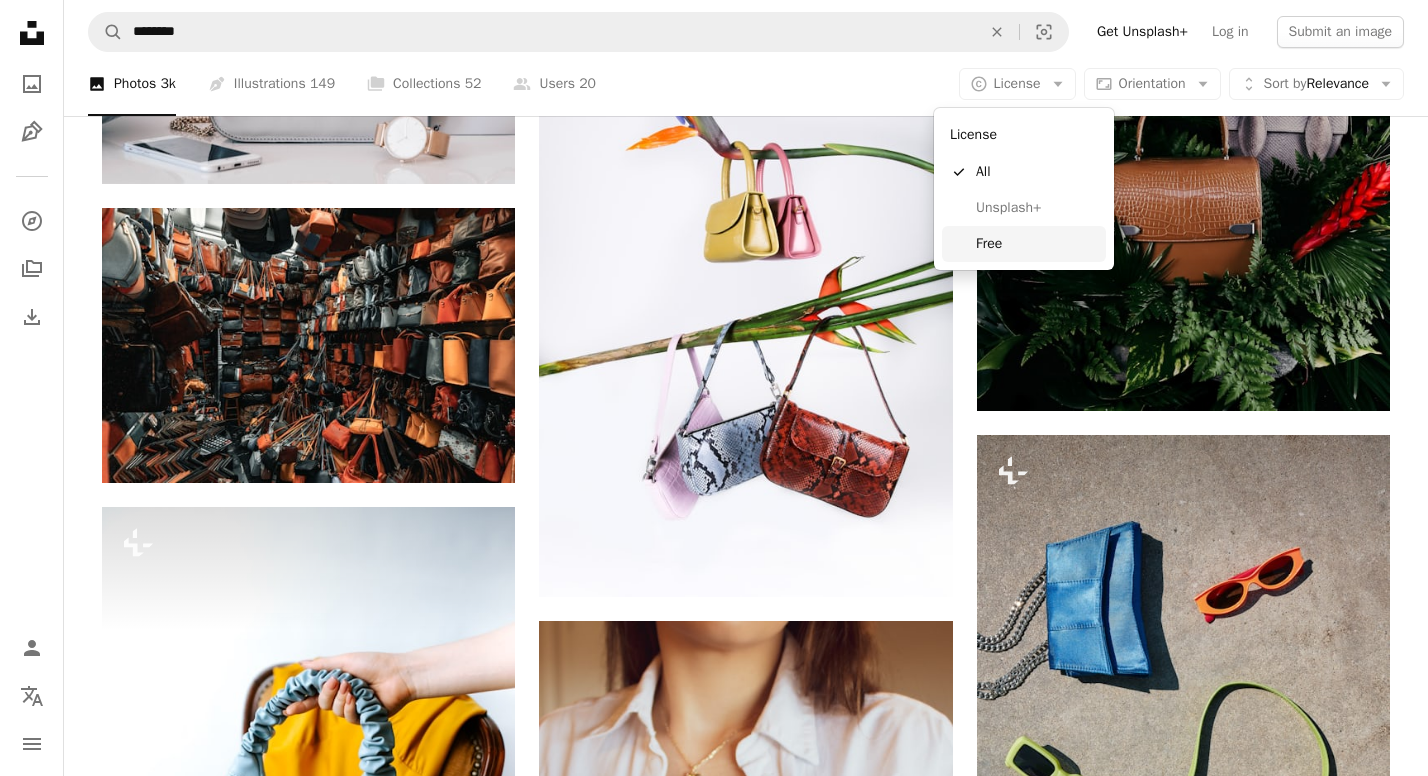 click on "Free" at bounding box center [1037, 244] 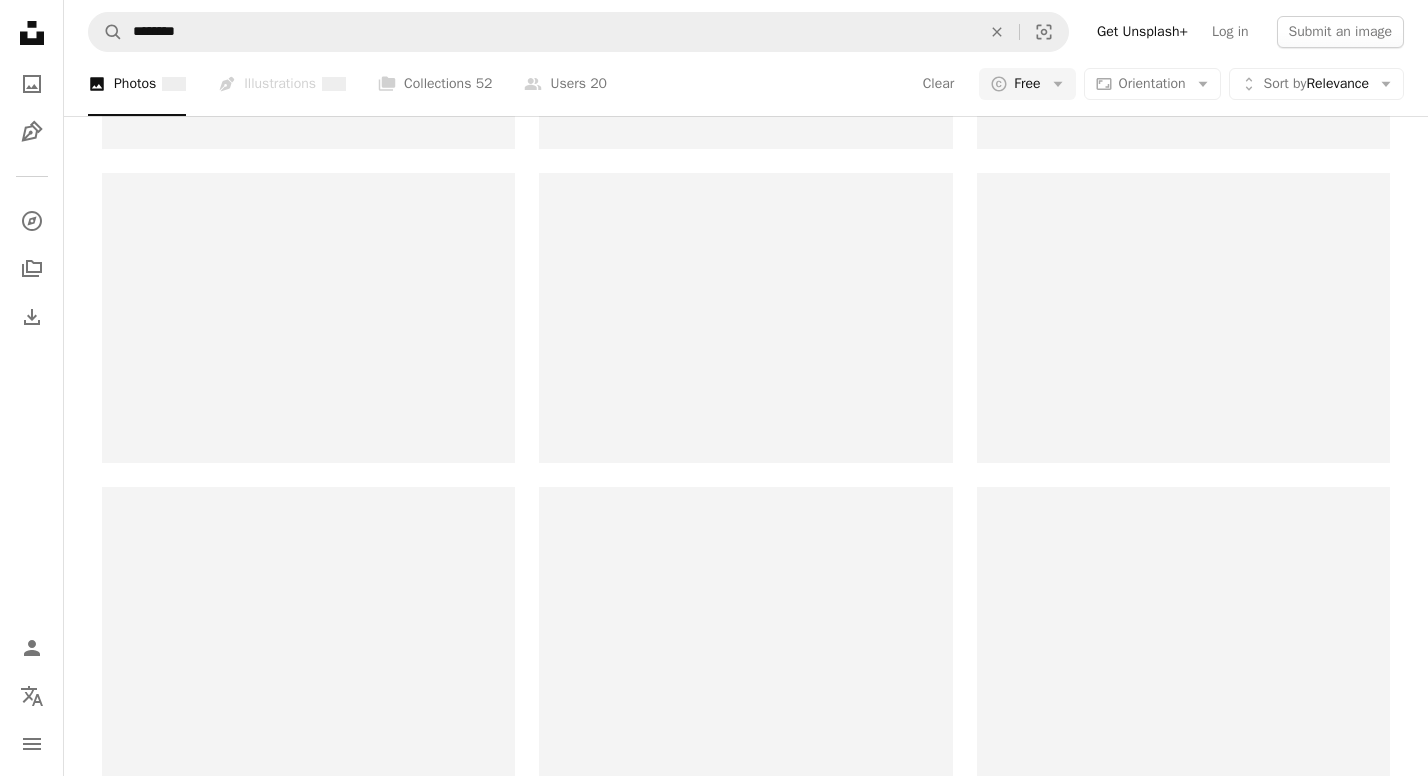 scroll, scrollTop: 0, scrollLeft: 0, axis: both 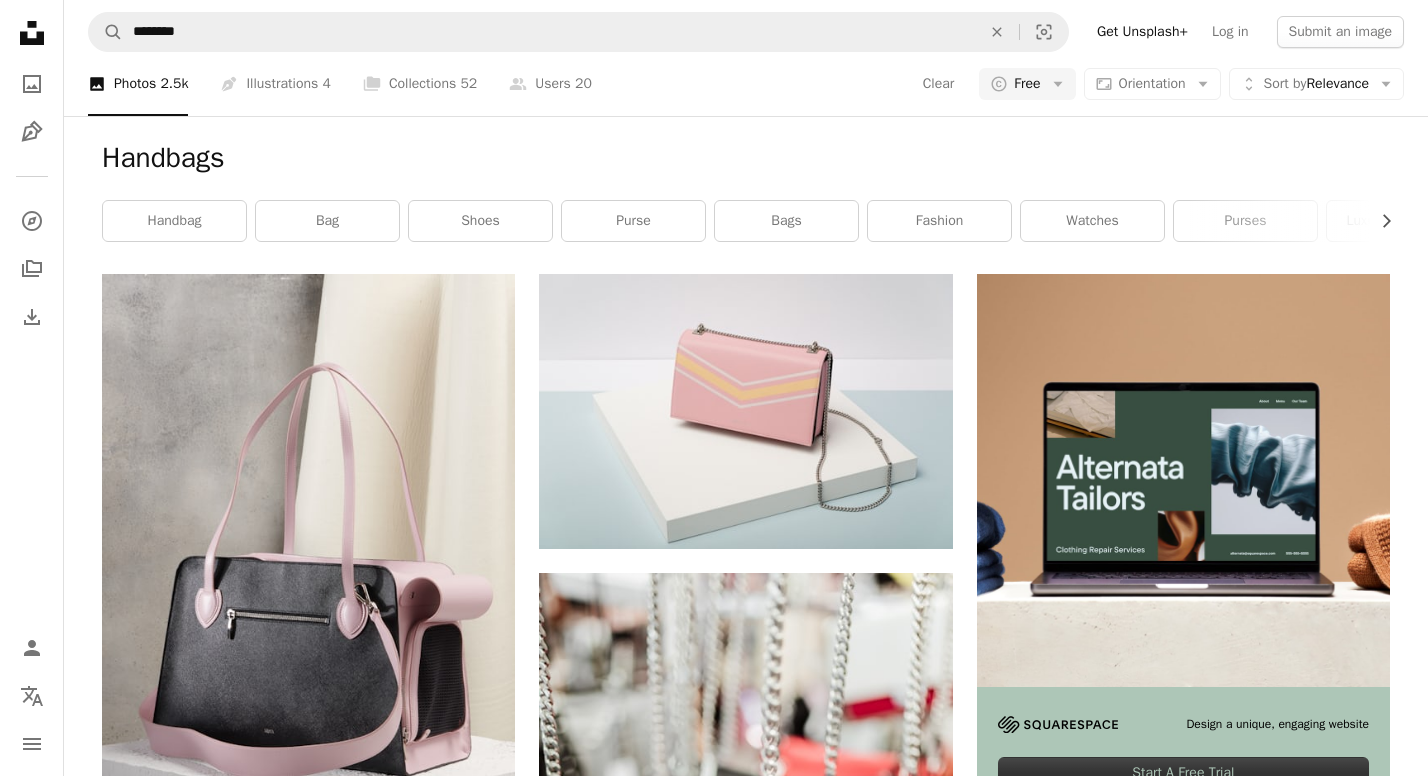 type 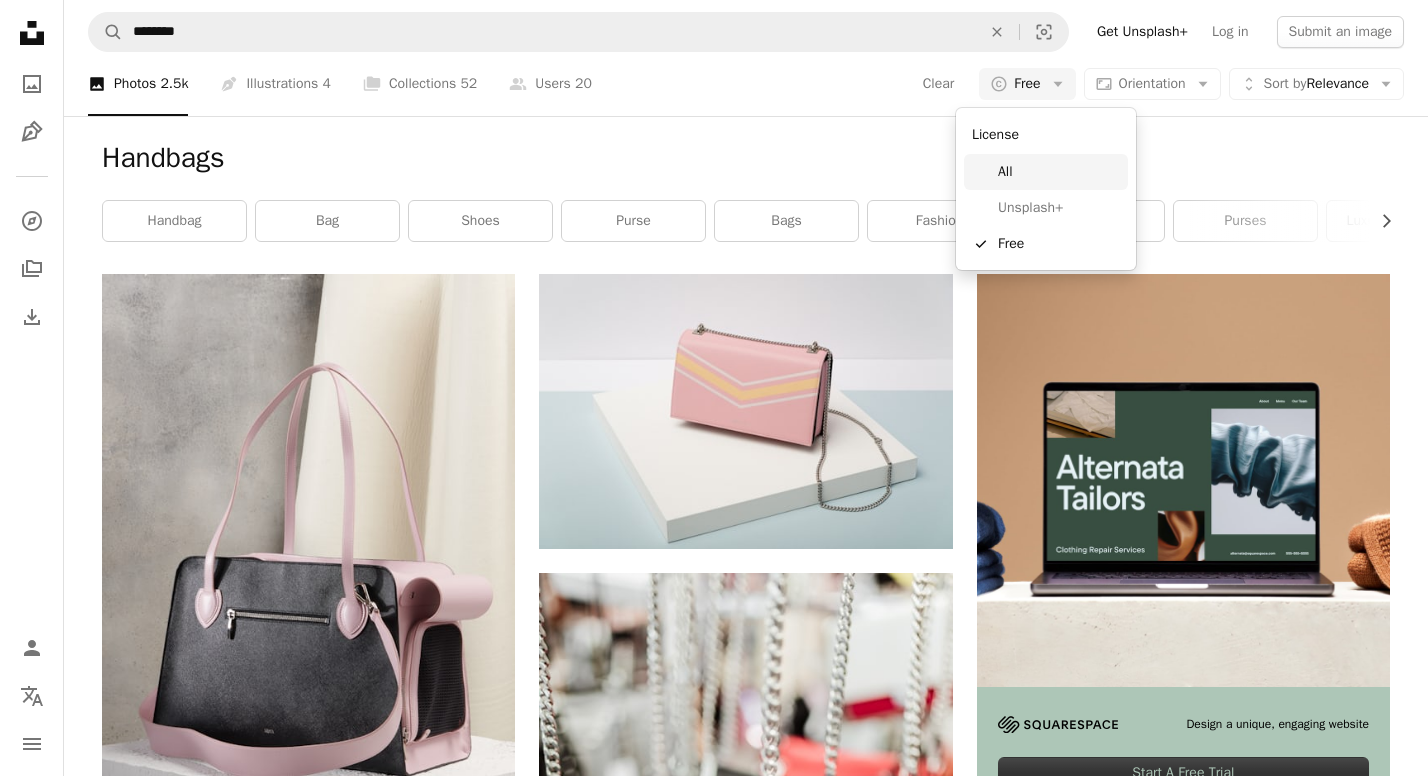 click on "[FIRST] [LAST]" at bounding box center (714, 2555) 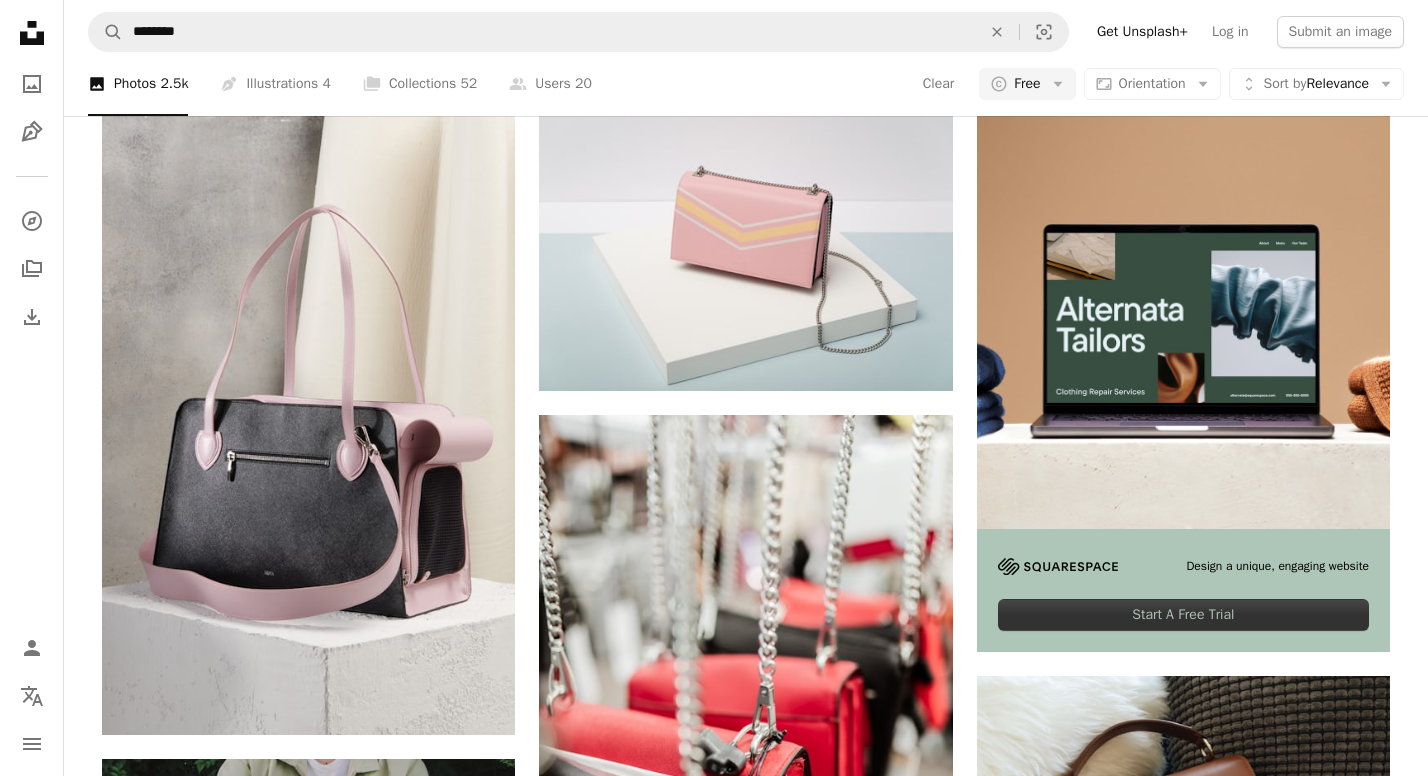scroll, scrollTop: 221, scrollLeft: 0, axis: vertical 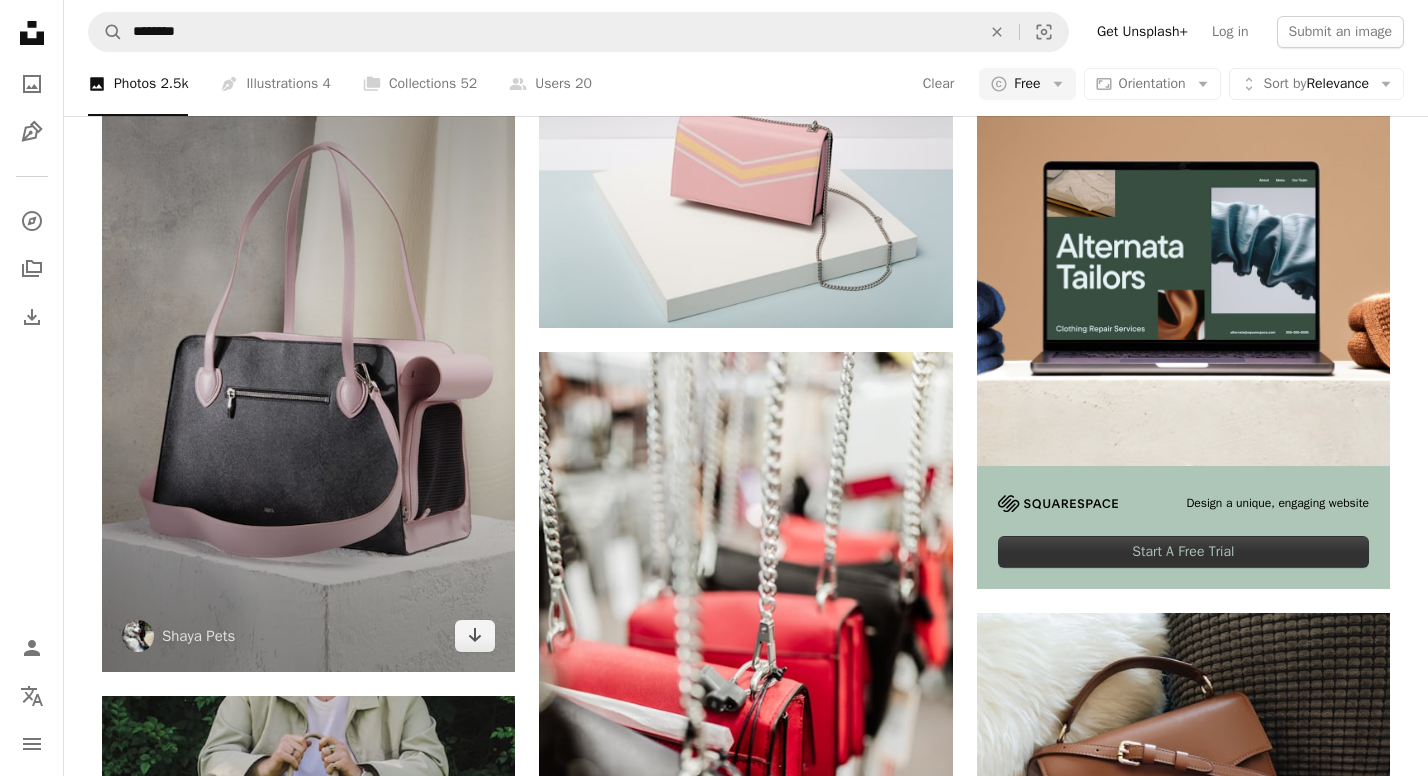 click on "A copyright icon © Free Arrow down" at bounding box center (1027, 84) 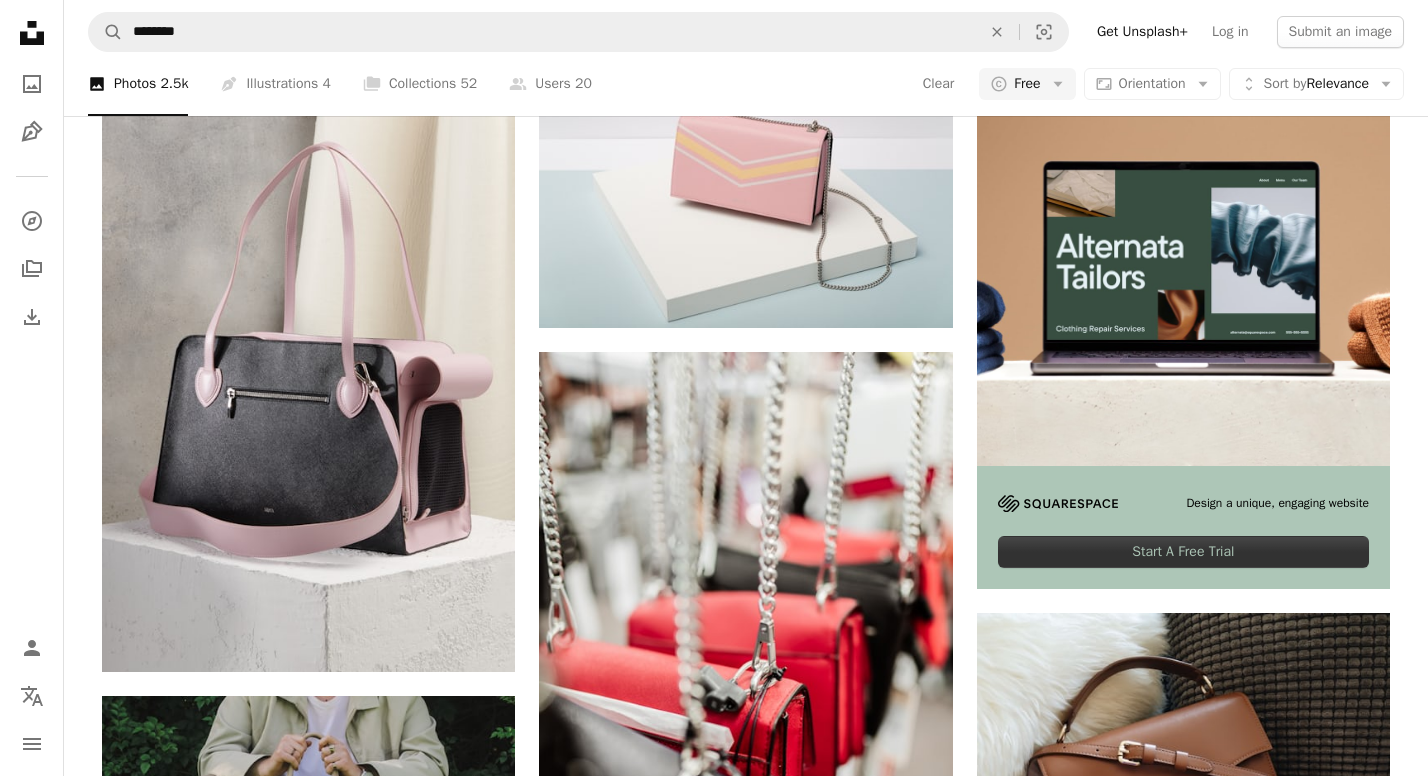 click on "[FIRST] [LAST]" at bounding box center [714, 2334] 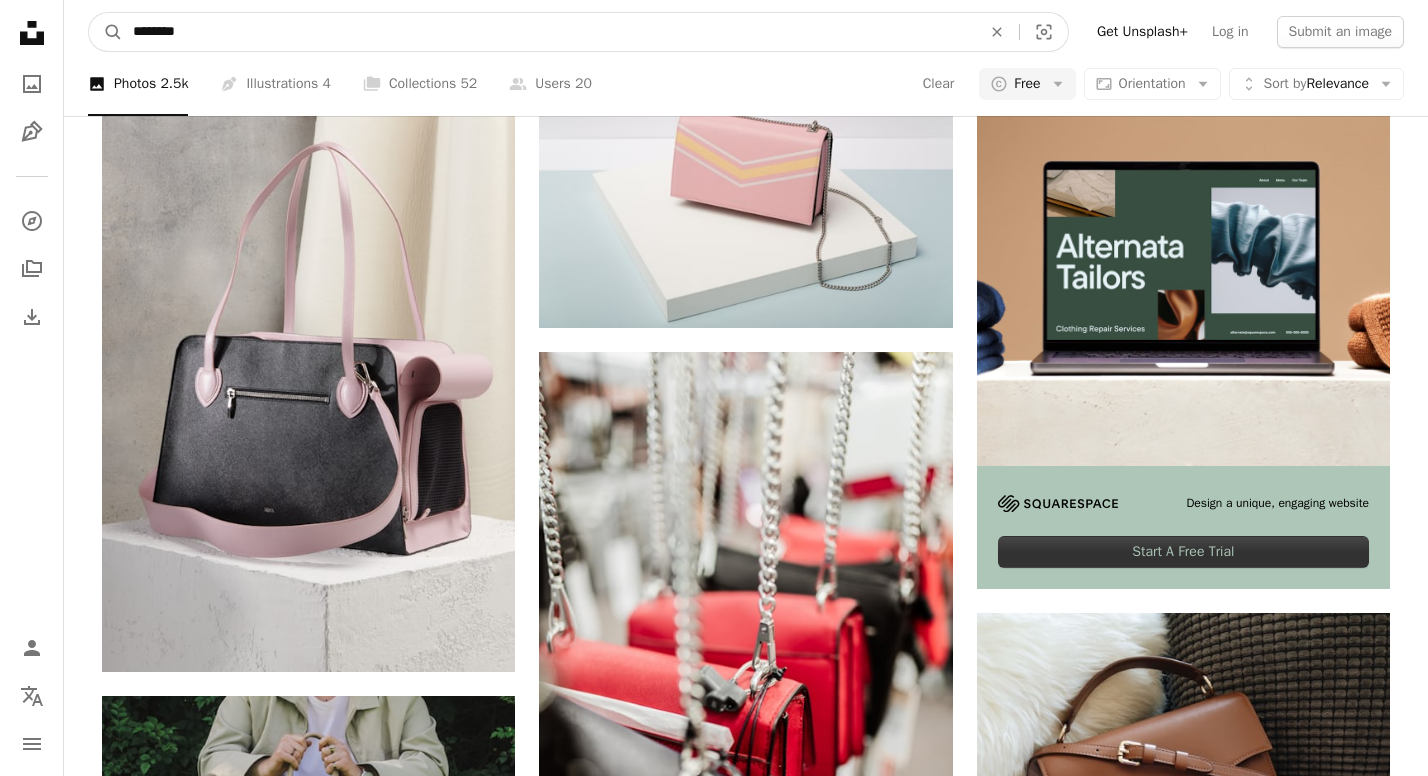 click on "********" at bounding box center [549, 32] 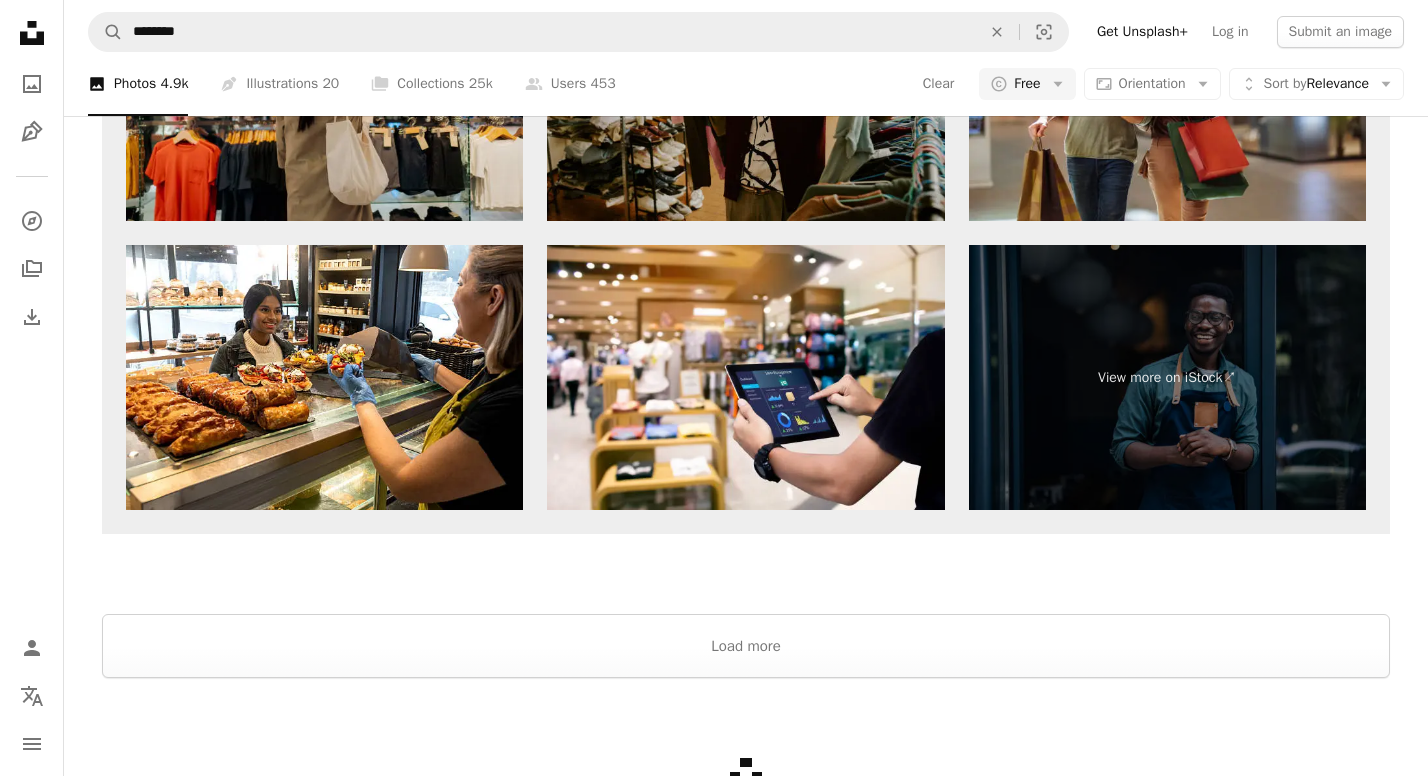 scroll, scrollTop: 3569, scrollLeft: 0, axis: vertical 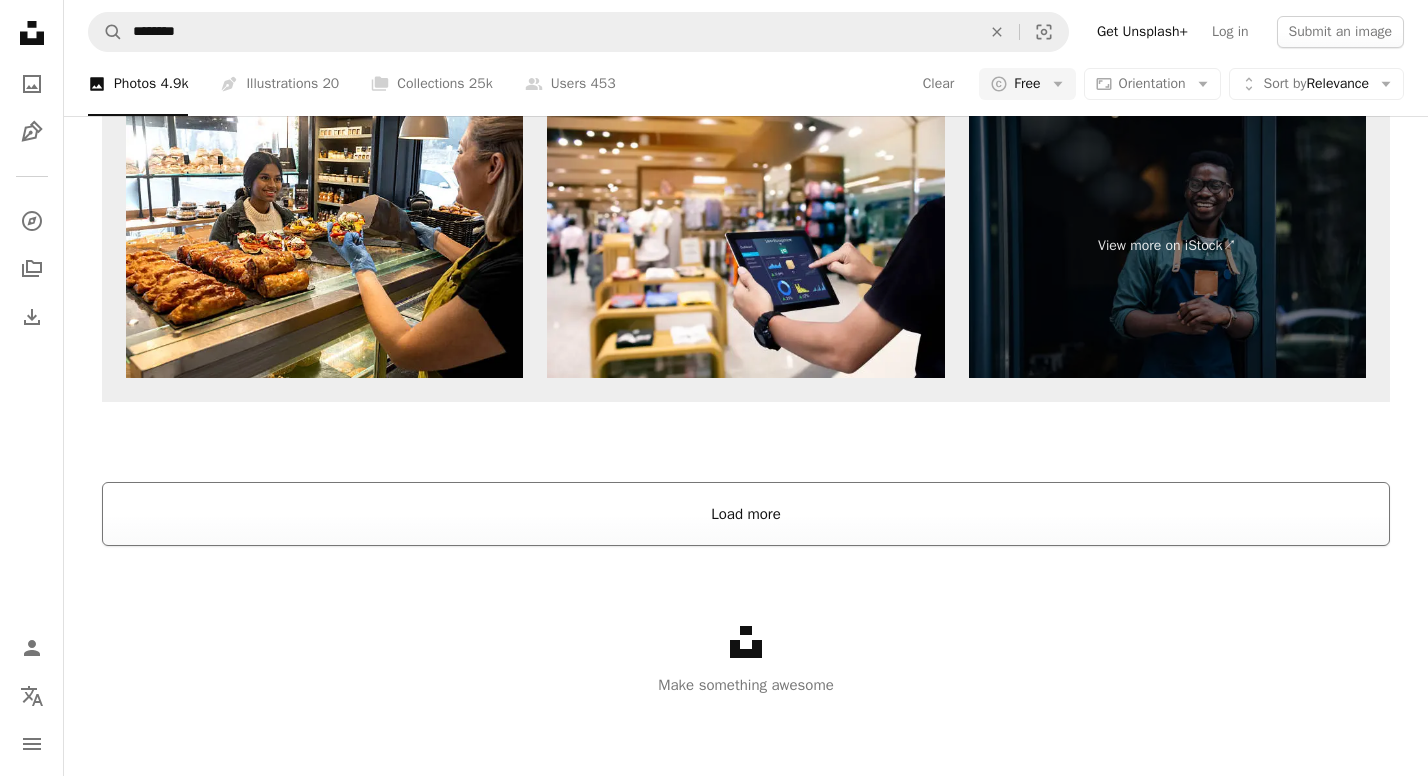 click on "Load more" at bounding box center [746, 514] 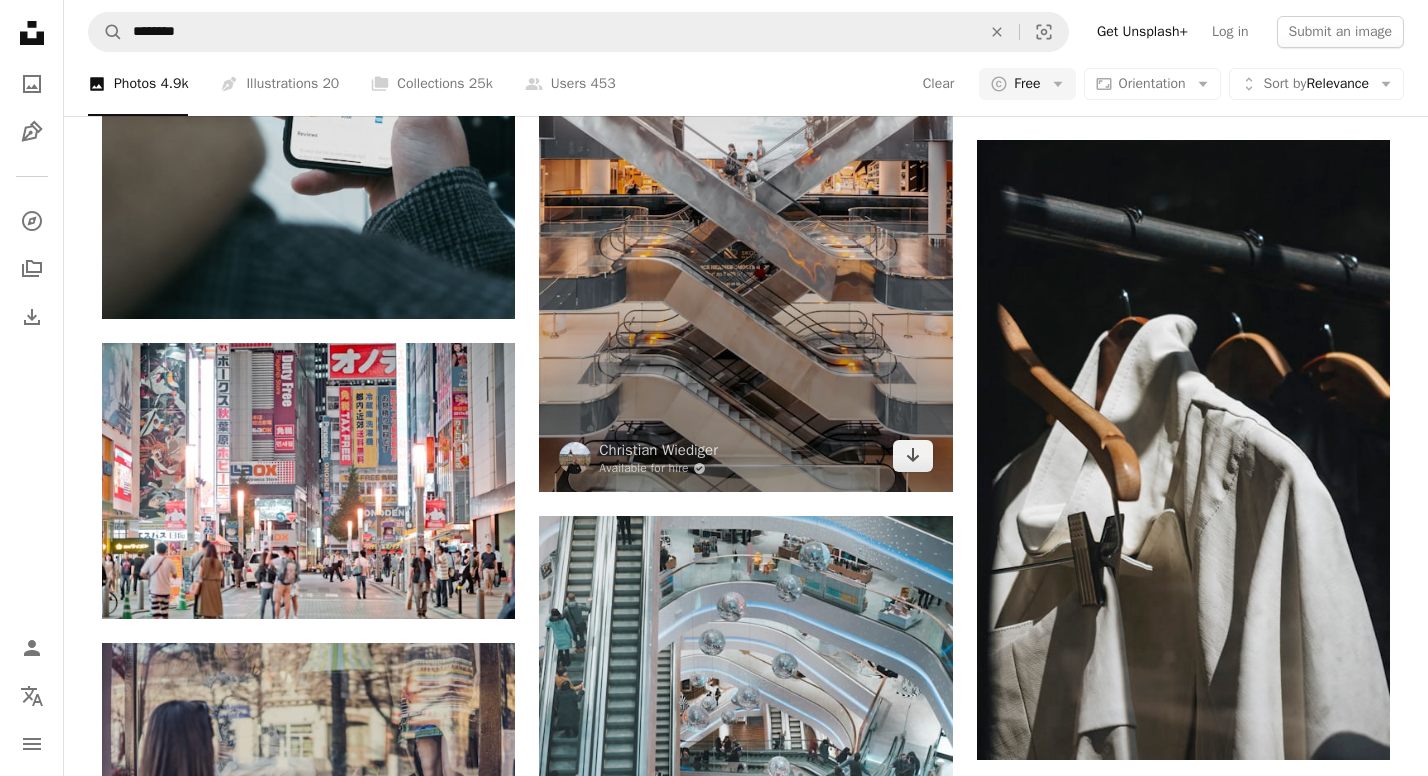 scroll, scrollTop: 8063, scrollLeft: 0, axis: vertical 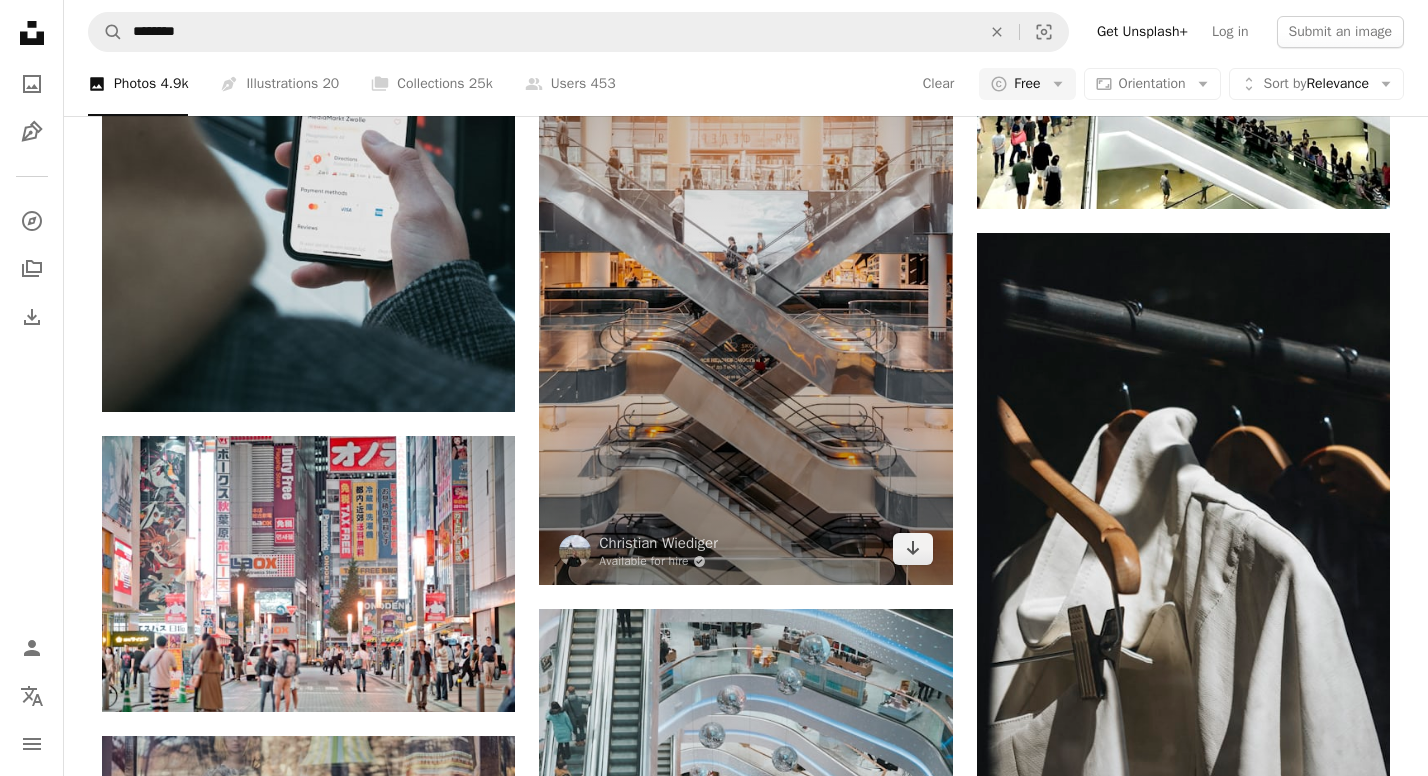 click at bounding box center (745, 275) 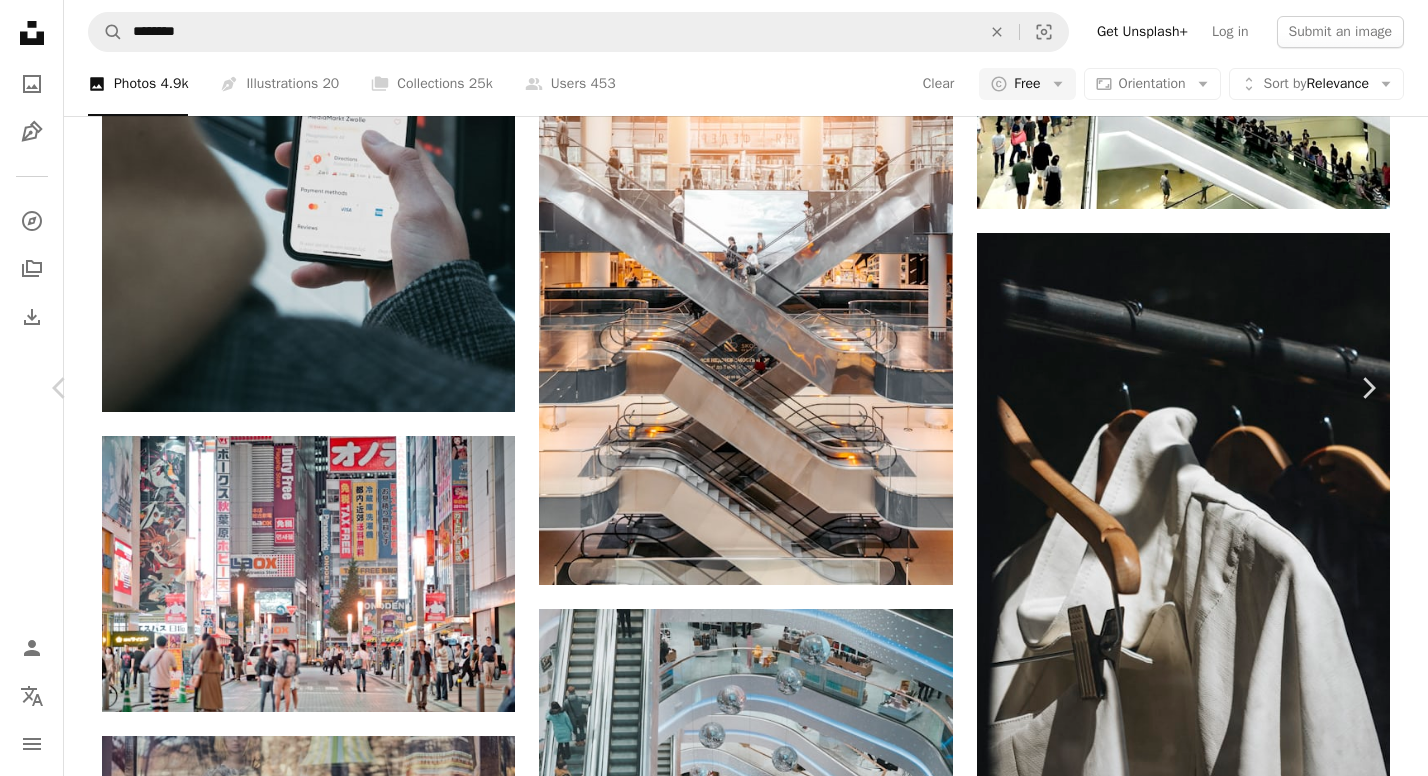 click on "[FIRST] [LAST] Available for hire A checkmark inside of a circle A heart A plus sign Edit image   Plus sign for Unsplash+ Download free Chevron down Zoom in Views [NUMBER] Downloads [NUMBER] Featured in Photos ,  Fashion & Beauty ,  Street Photography A forward-right arrow Share Info icon Info More Actions [CITY] [CITY] A map marker [CITY], [CITY], [COUNTRY] Calendar outlined Published on  [MONTH] [DAY], [YEAR] Camera Canon, EOS 77D Safety Free to use under the  Unsplash License travel building house architecture window beautiful europe financial development steel russian structure sunny large european [CITY] building human lighting boat vehicle Public domain images Browse premium related images on iStock  |  Save 20% with code UNSPLASH20 View more on iStock  ↗ Related images A heart A plus sign [FIRST] [LAST] Available for hire A checkmark inside of a circle Arrow pointing down Plus sign for Unsplash+ A heart A plus sign [COMPANY] For  Unsplash+ A lock   Download A heart" at bounding box center [714, 4536] 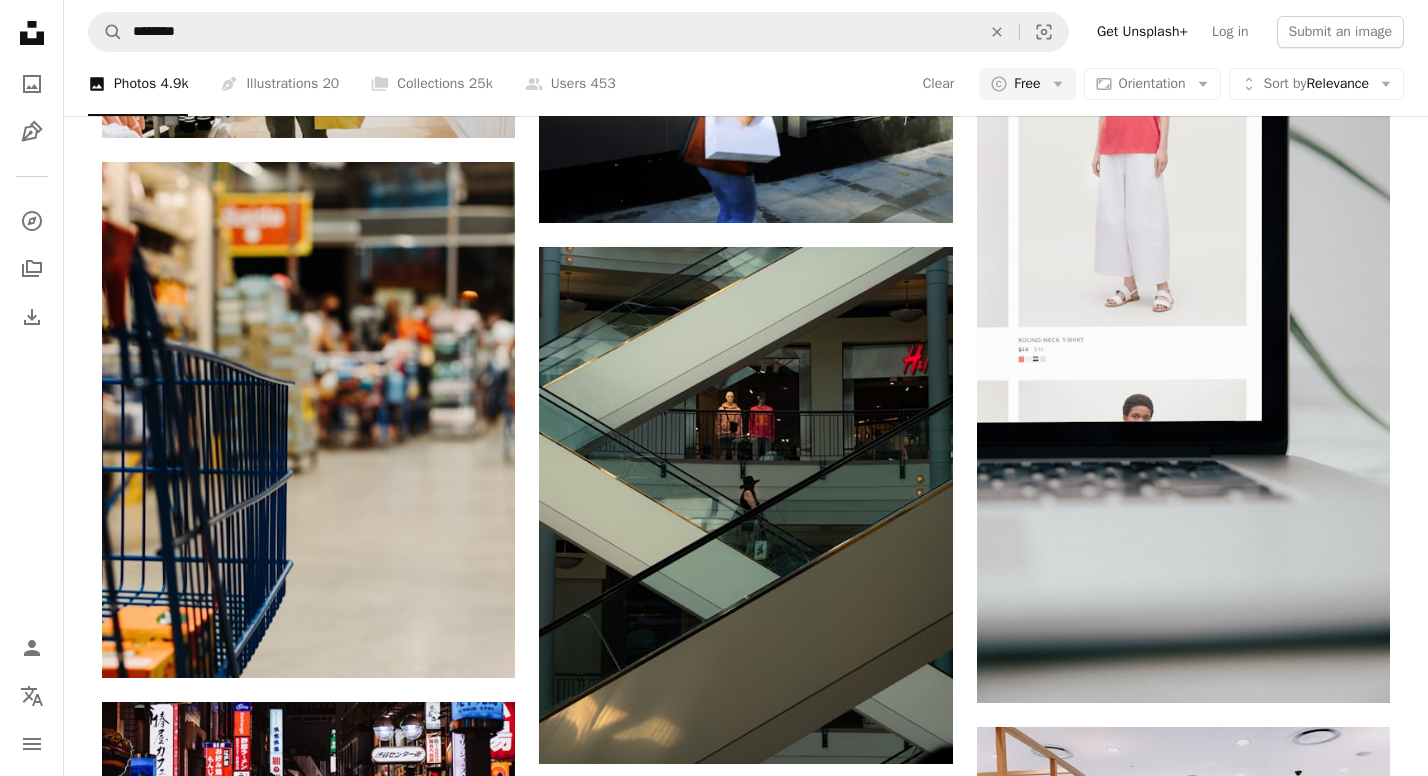 scroll, scrollTop: 12733, scrollLeft: 0, axis: vertical 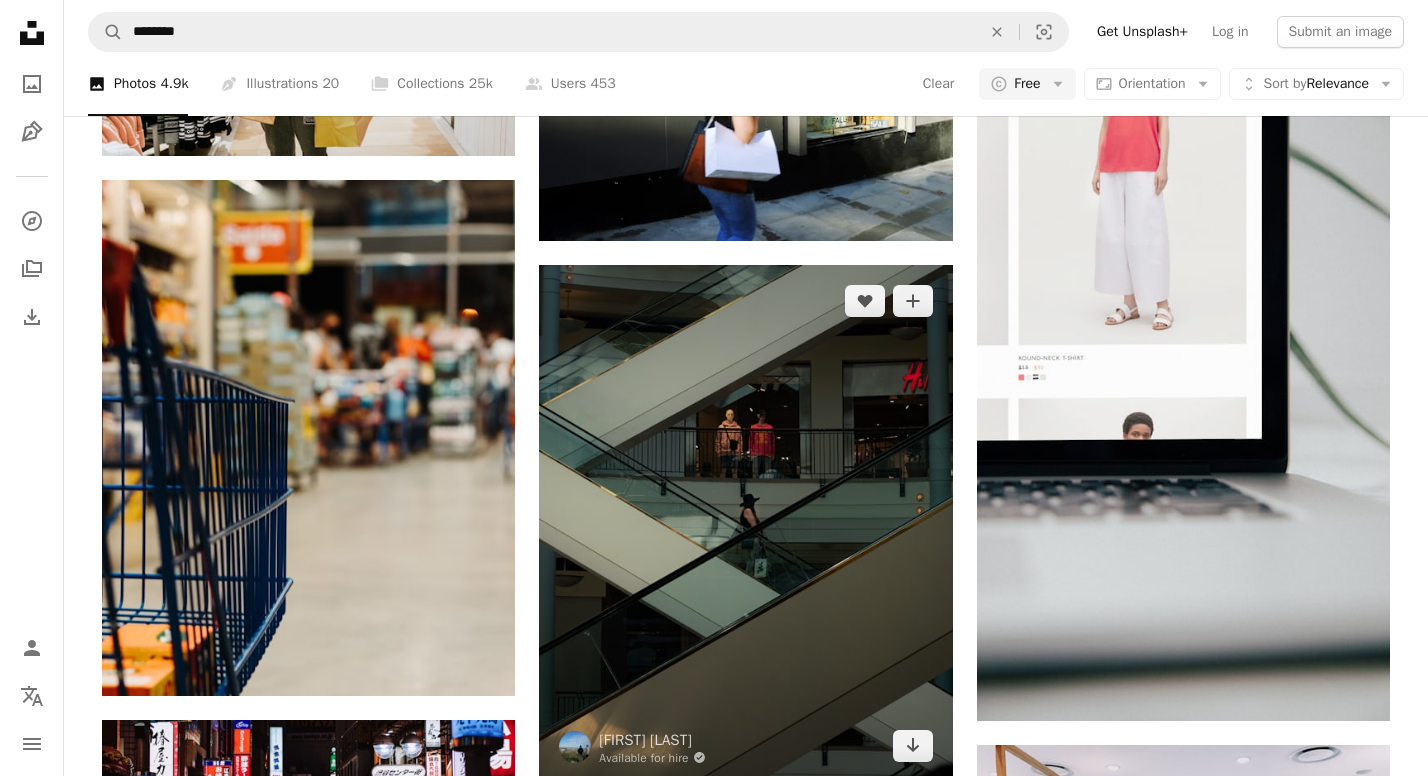 click at bounding box center [745, 523] 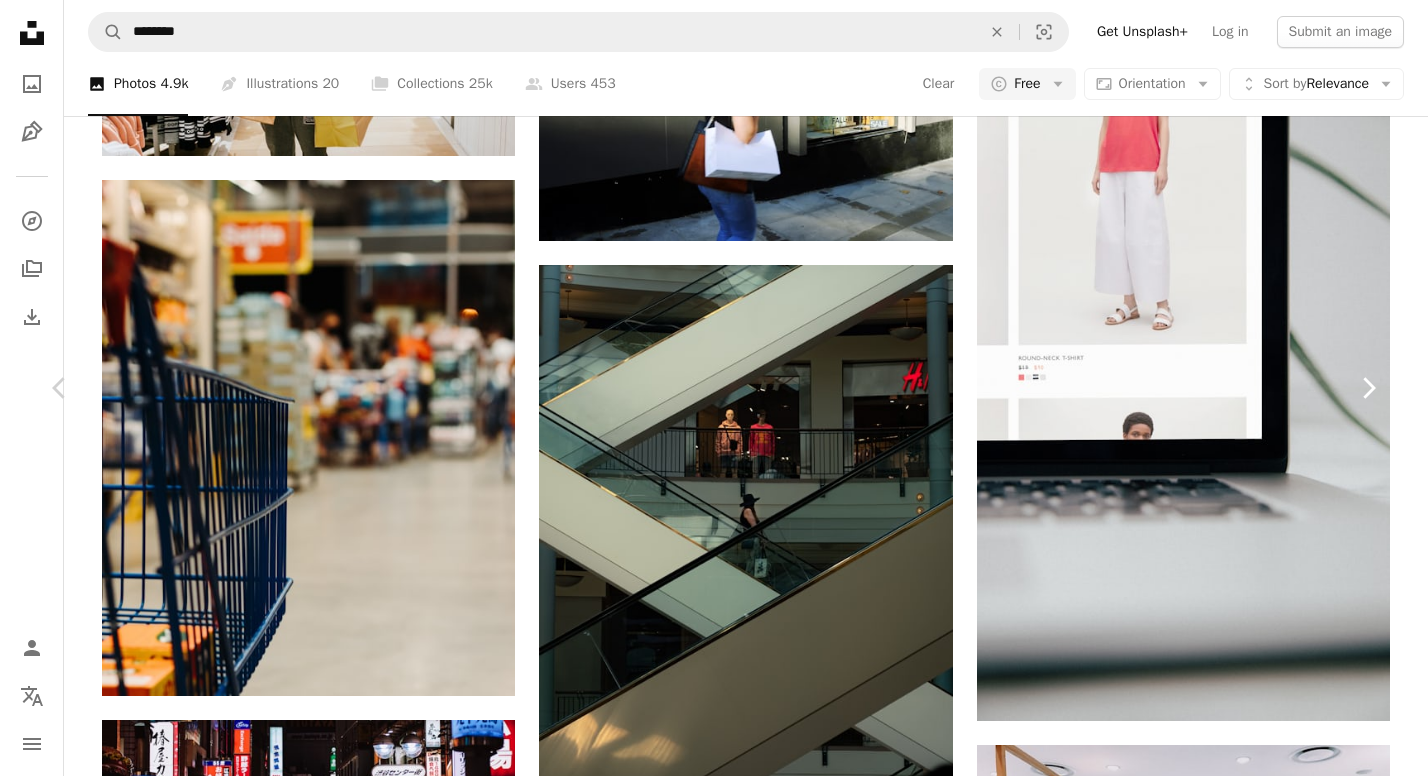 click on "Chevron right" at bounding box center [1368, 388] 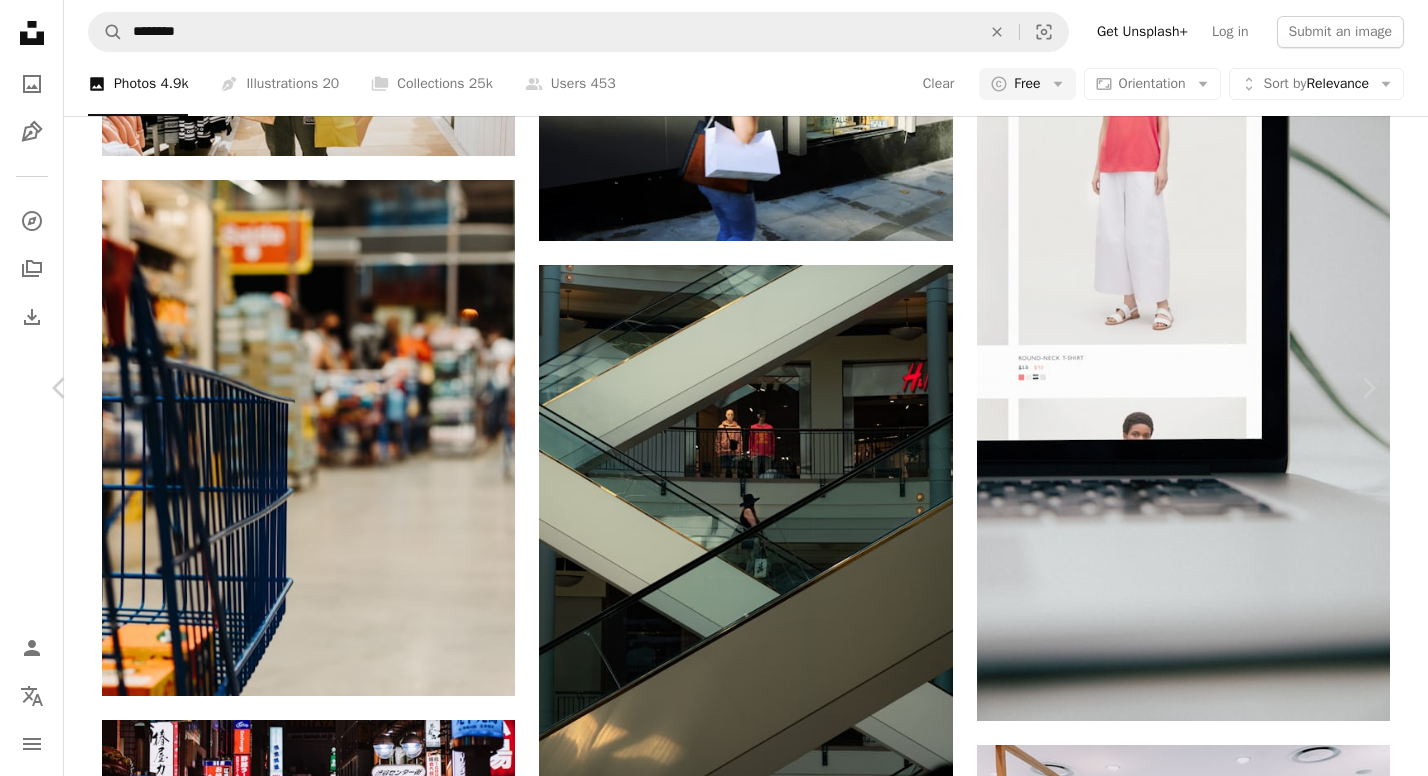 click on "[CHINESE NAME] [CHINESE NAME] [CHINESE NAME] [CHINESE NAME] Available for hire A checkmark inside of a circle A heart A plus sign Edit image   Plus sign for Unsplash+ Download free Chevron down Zoom in Views [NUMBER] Downloads [NUMBER] Featured in Architecture & Interiors A forward-right arrow Share Info icon Info More Actions [CHINESE NAME] A map marker [CHINESE NAME], [CHINESE NAME], [COUNTRY] Calendar outlined Published on  [MONTH] [DAY], [YEAR] Camera OLYMPUS CORPORATION, PEN-F Safety Free to use under the  Unsplash License city construct building human architecture window shop brown shopping mall staircase handrail banister HD Wallpapers Browse premium related images on iStock  |  Save 20% with code UNSPLASH20 View more on iStock  ↗ Related images A heart A plus sign [FIRST] [LAST] Available for hire A checkmark inside of a circle Arrow pointing down Plus sign for Unsplash+ A heart A plus sign [COMPANY] For  Unsplash+ A lock   Download A heart A plus sign [FIRST] [LAST] Available for hire A checkmark inside of a circle Arrow pointing down" at bounding box center (714, 5773) 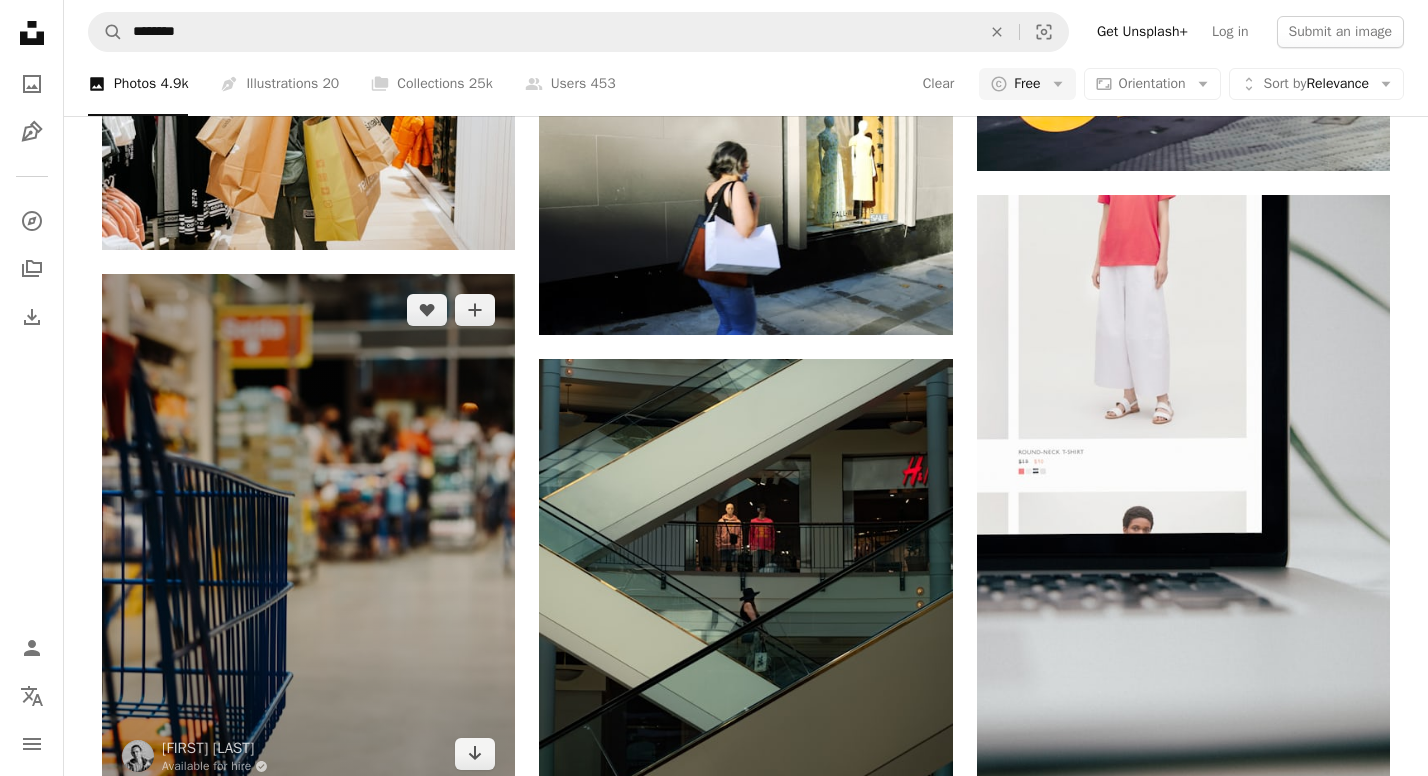 scroll, scrollTop: 12678, scrollLeft: 0, axis: vertical 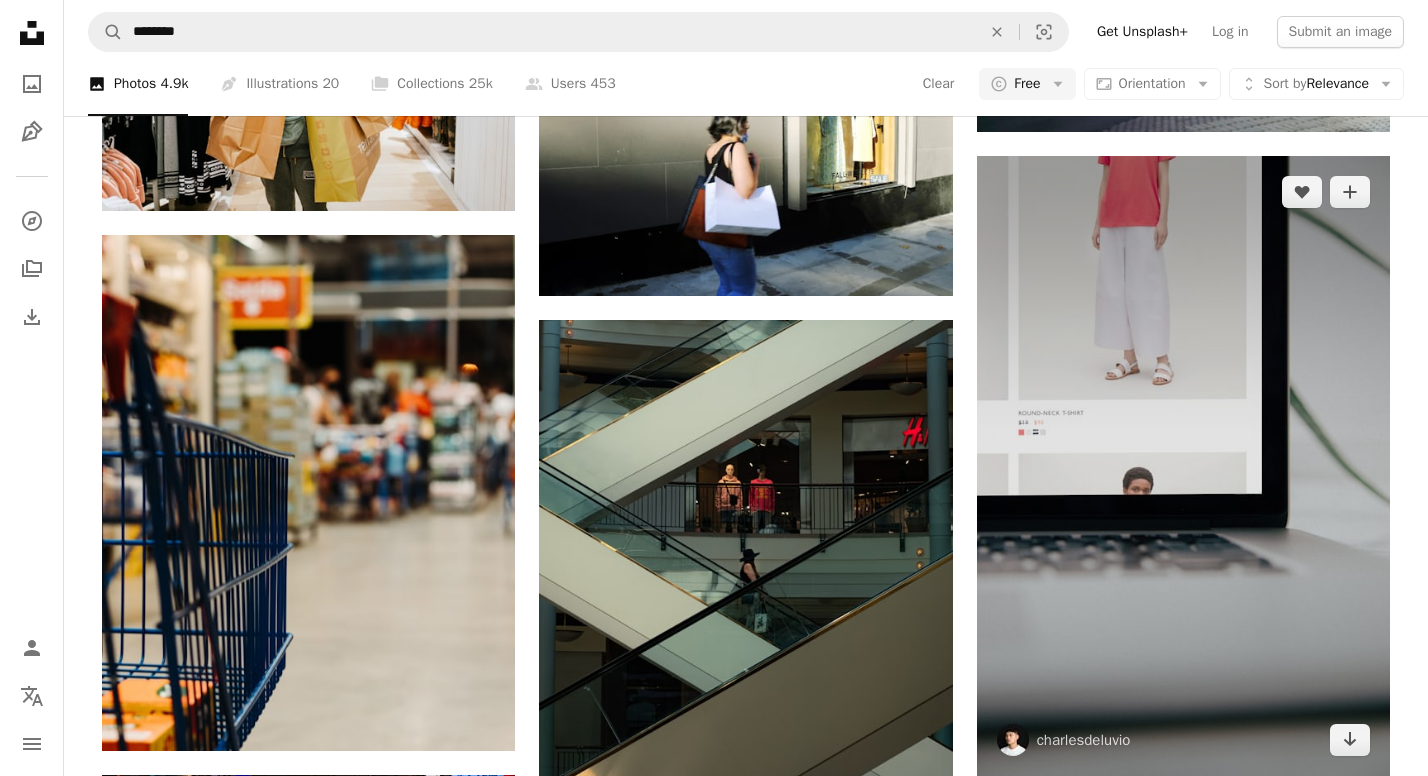 click at bounding box center (1183, 466) 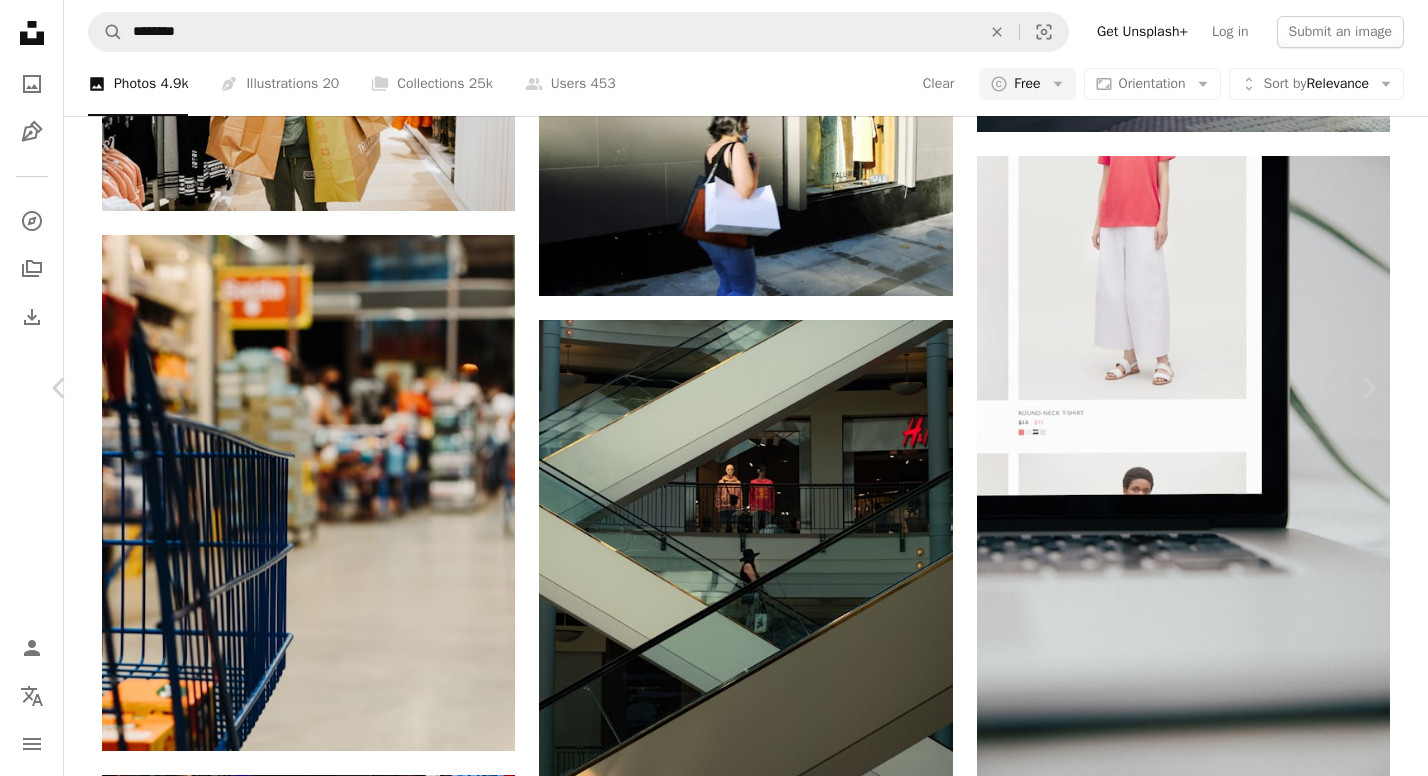 click on "An X shape Chevron left Chevron right [FIRST] [LAST] [FIRST] [LAST] A heart A plus sign Edit image   Plus sign for Unsplash+ Download free Chevron down Zoom in Views [NUMBER] Downloads [NUMBER] Featured in Photos ,  Business & Work ,  Fashion & Beauty A forward-right arrow Share Info icon Info More Actions Spending money on things we might not need. Calendar outlined Published on  [MONTH] [DAY], [YEAR] Safety Free to use under the  Unsplash License business fashion shopping online shopping ecommerce style sale fashion industry spending money keyboard brown electronics computer keyboard hardware computer hardware apron Public domain images Browse premium related images on iStock  |  Save 20% with code UNSPLASH20 View more on iStock  ↗ Related images A heart A plus sign [FIRST] [LAST] Available for hire A checkmark inside of a circle Arrow pointing down A heart A plus sign [FIRST] [LAST] Available for hire A checkmark inside of a circle Arrow pointing down A heart A plus sign [FIRST] [LAST] Arrow pointing down A heart A plus sign [FIRST] [LAST] Available for hire A checkmark inside of a circle Arrow pointing down A heart For" at bounding box center [714, 5828] 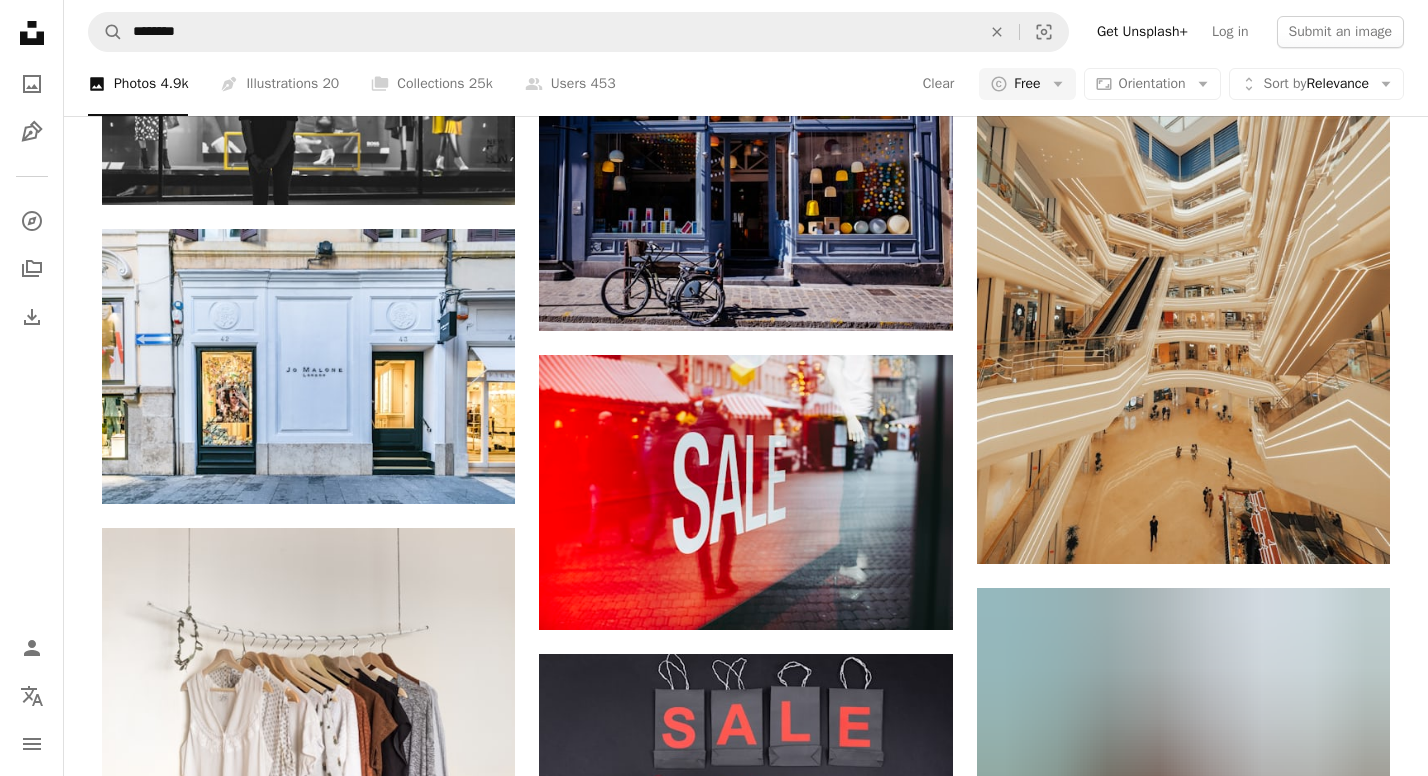 scroll, scrollTop: 14412, scrollLeft: 0, axis: vertical 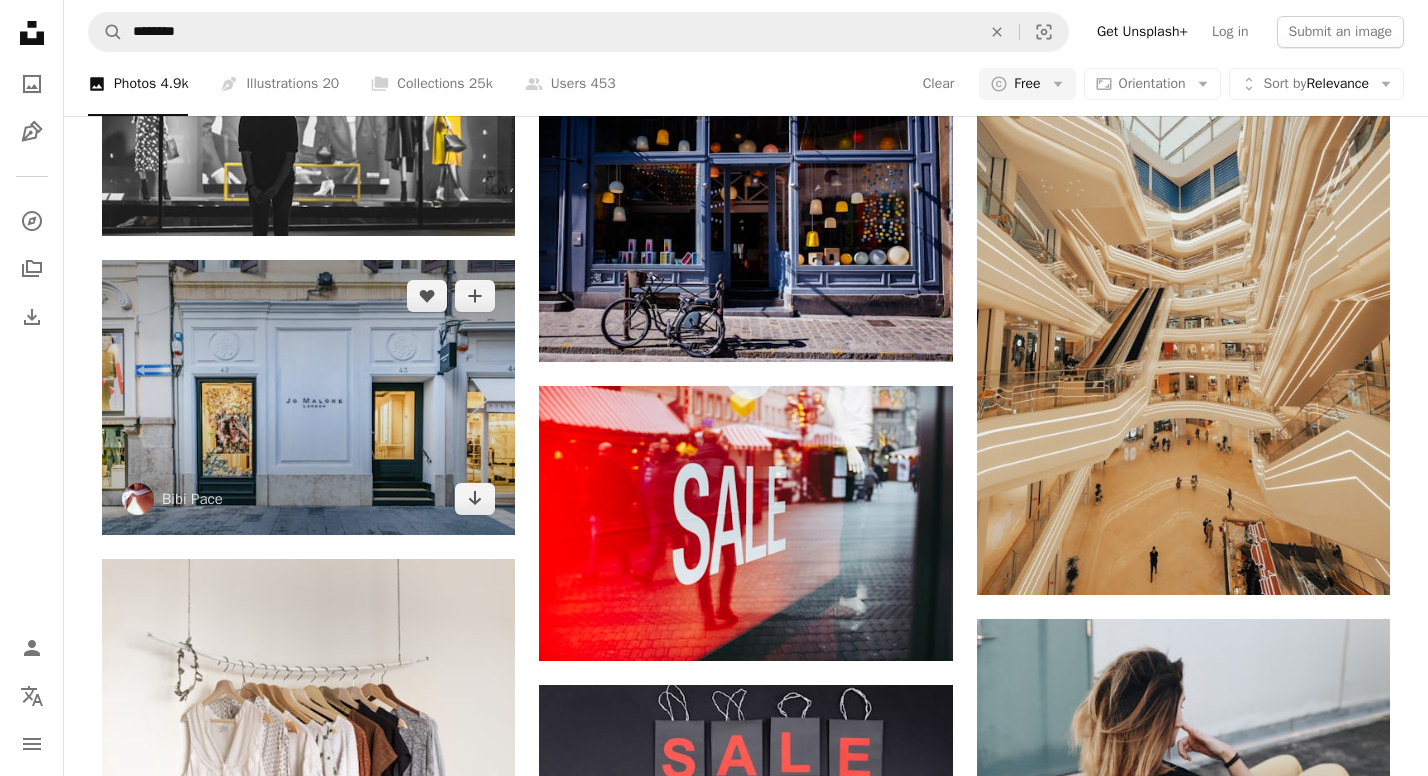 click at bounding box center (308, 397) 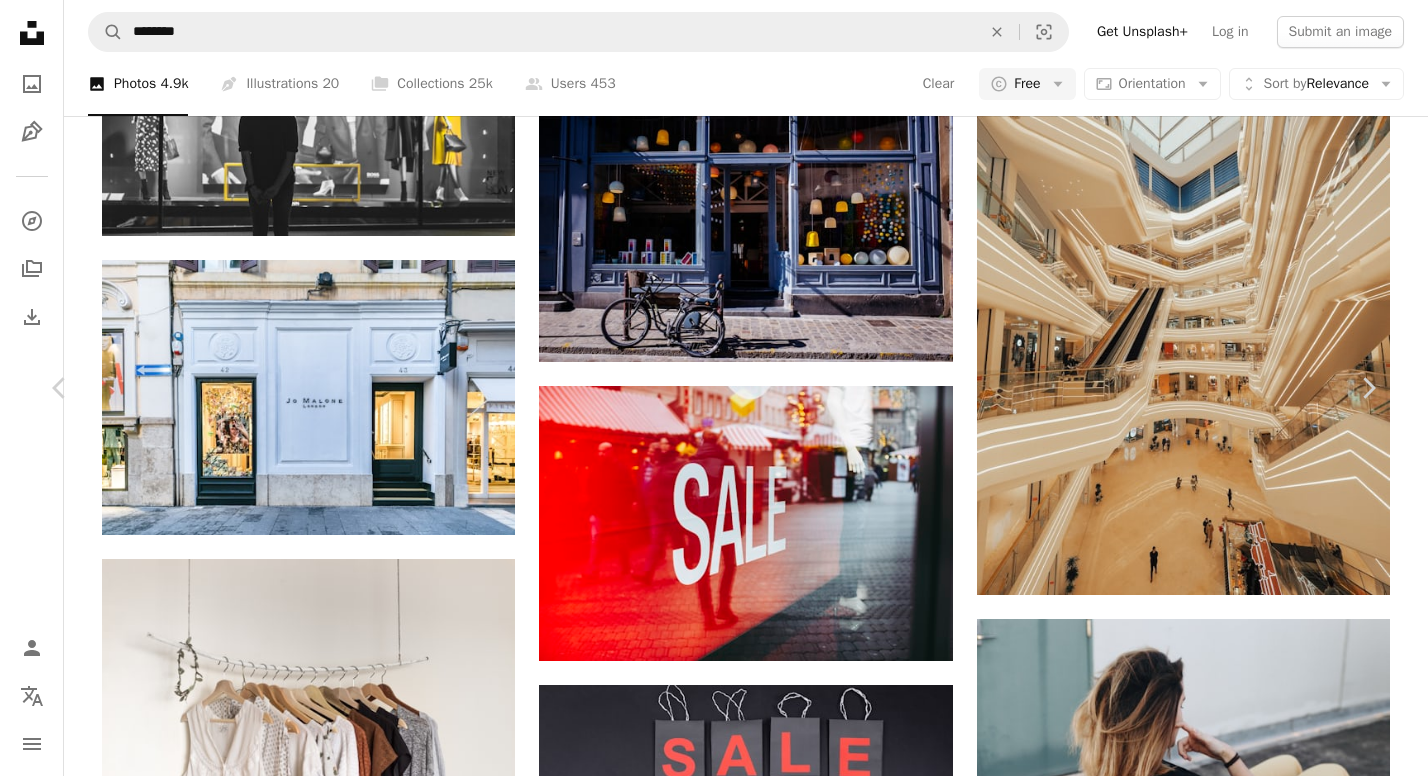click on "An X shape Chevron left Chevron right Bibi Pace bibipace A heart A plus sign Edit image   Plus sign for Unsplash+ Download free Chevron down Zoom in Views 2,746,708 Downloads 18,463 A forward-right arrow Share Info icon Info More Actions Calendar outlined Published on  November 18, 2018 Camera NIKON CORPORATION, NIKON D3400 Safety Free to use under the  Unsplash License fashion italy shopping street luxury window rome store boutique italia roma storefront facade store front shop front department store shopping centre shopping street jo malone art Free images Browse premium related images on iStock  |  Save 20% with code UNSPLASH20 View more on iStock  ↗ Related images A heart A plus sign Florian Peeters Arrow pointing down A heart A plus sign Yana Marudova Available for hire A checkmark inside of a circle Arrow pointing down Plus sign for Unsplash+ A heart A plus sign laura adai For  Unsplash+ A lock   Download A heart A plus sign Alex Suprun Arrow pointing down A heart A plus sign Maryam Sarafrazi A heart" at bounding box center (714, 4094) 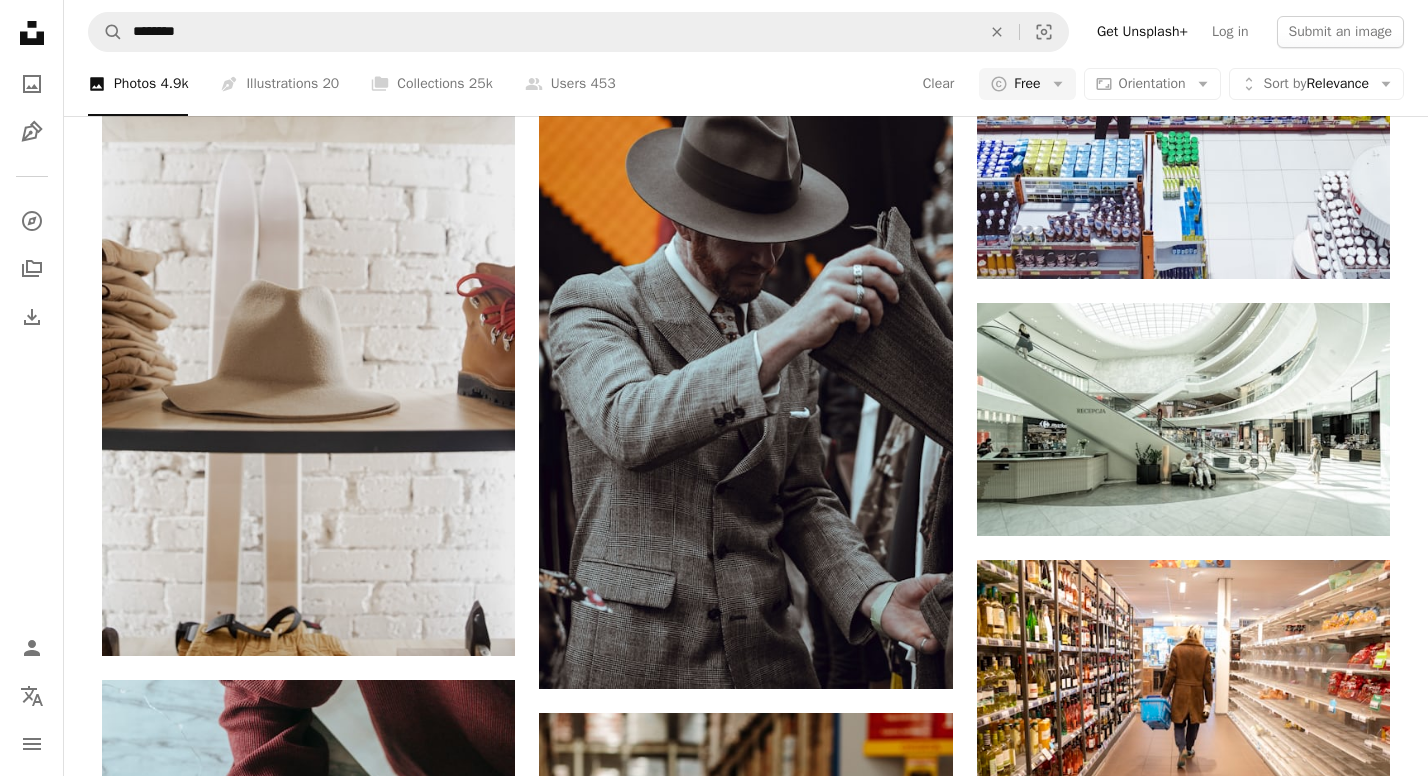 scroll, scrollTop: 15916, scrollLeft: 0, axis: vertical 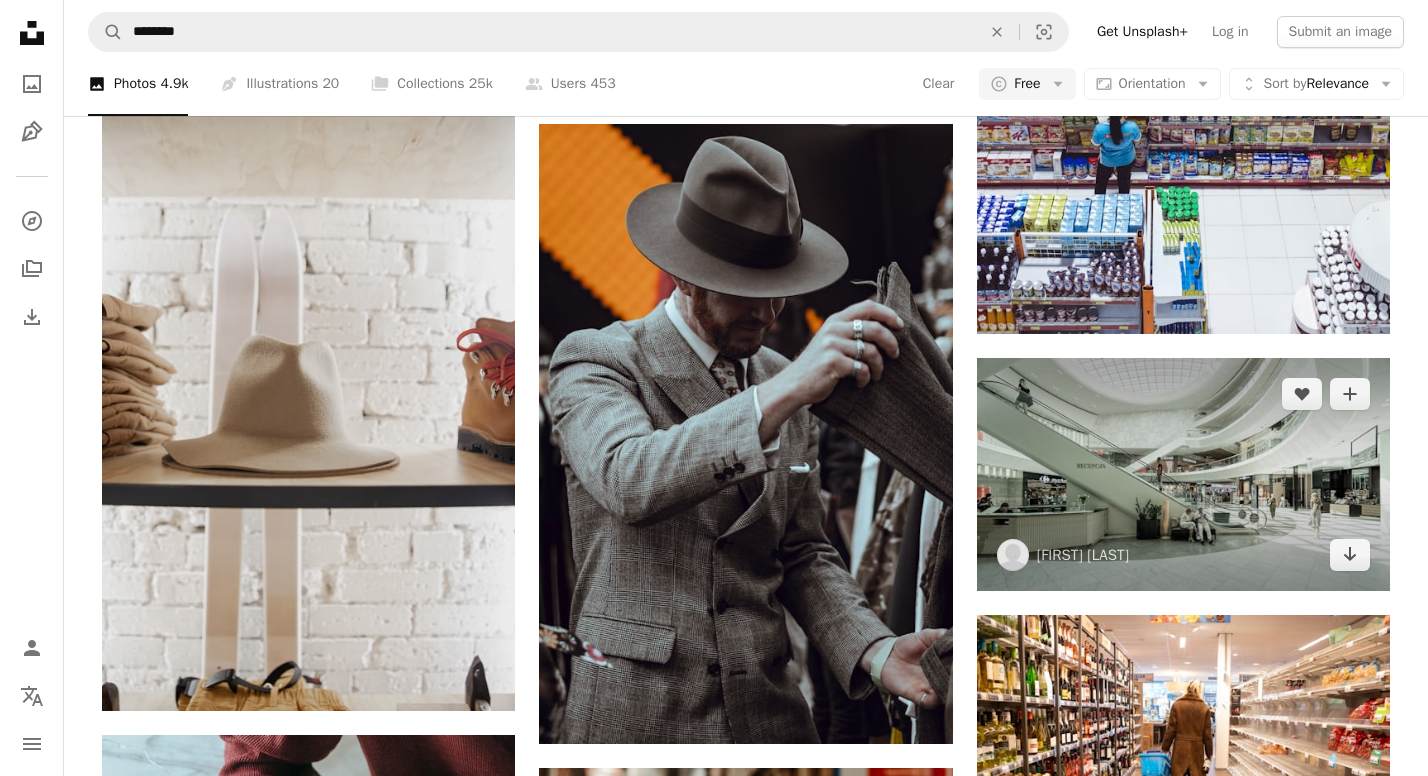 click at bounding box center (1183, 474) 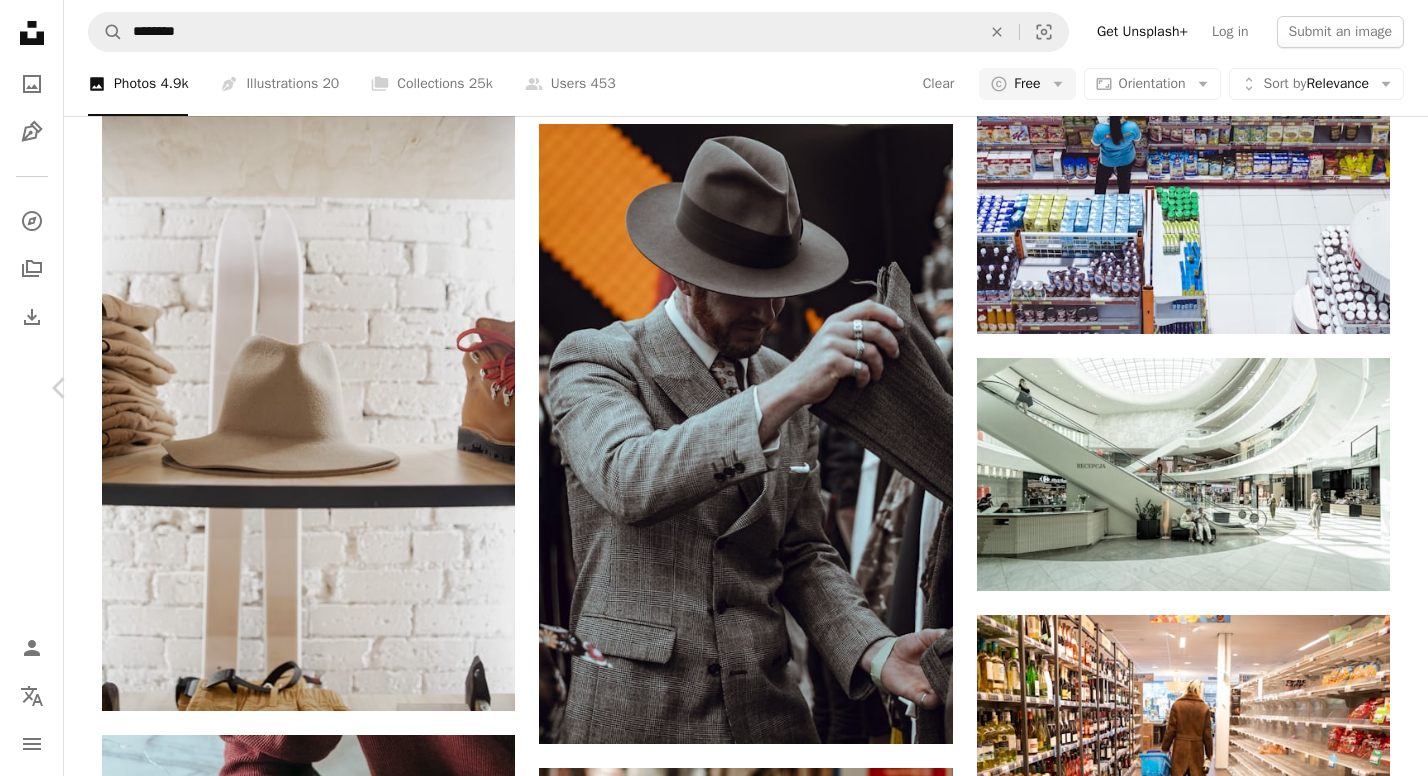 click on "[FIRST] [LAST]" at bounding box center (714, 6201) 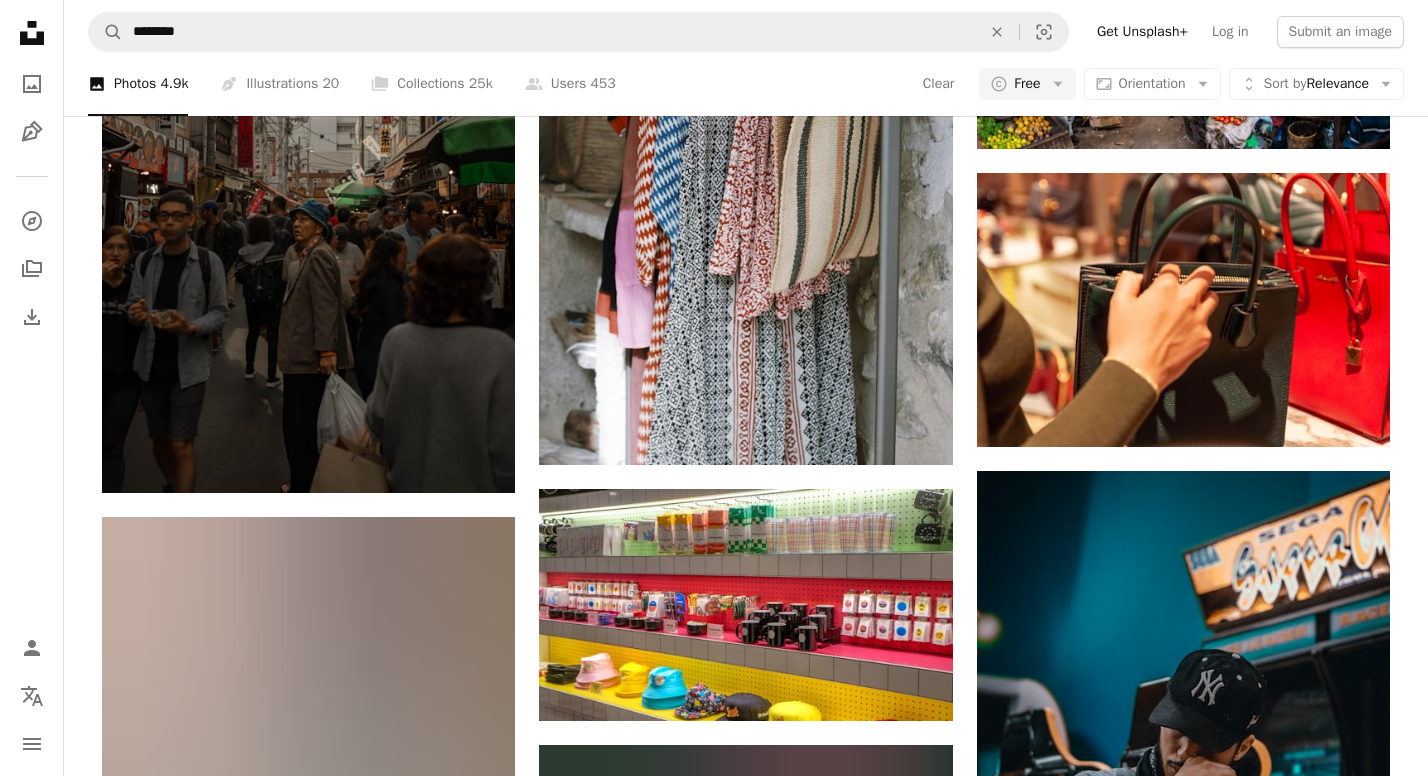 scroll, scrollTop: 62846, scrollLeft: 0, axis: vertical 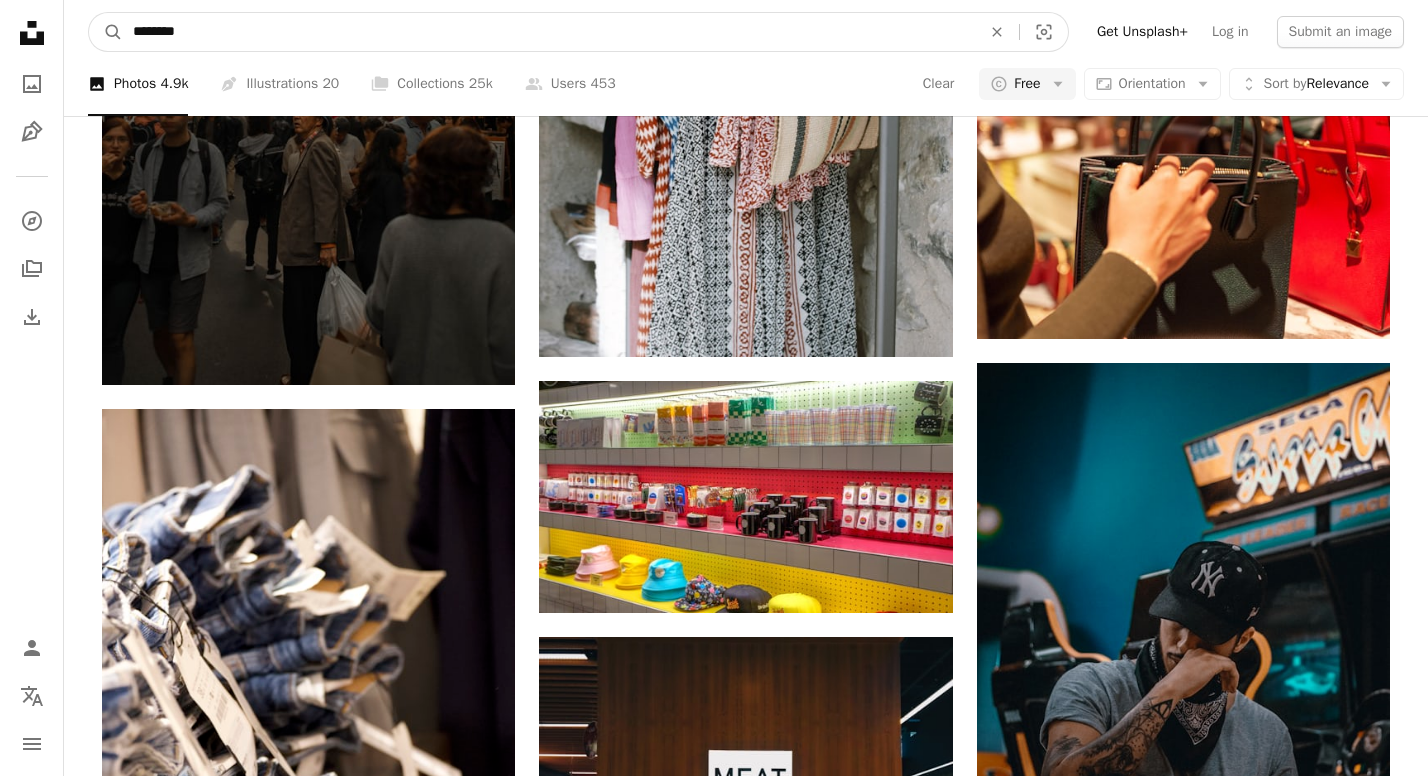 click on "********" at bounding box center (549, 32) 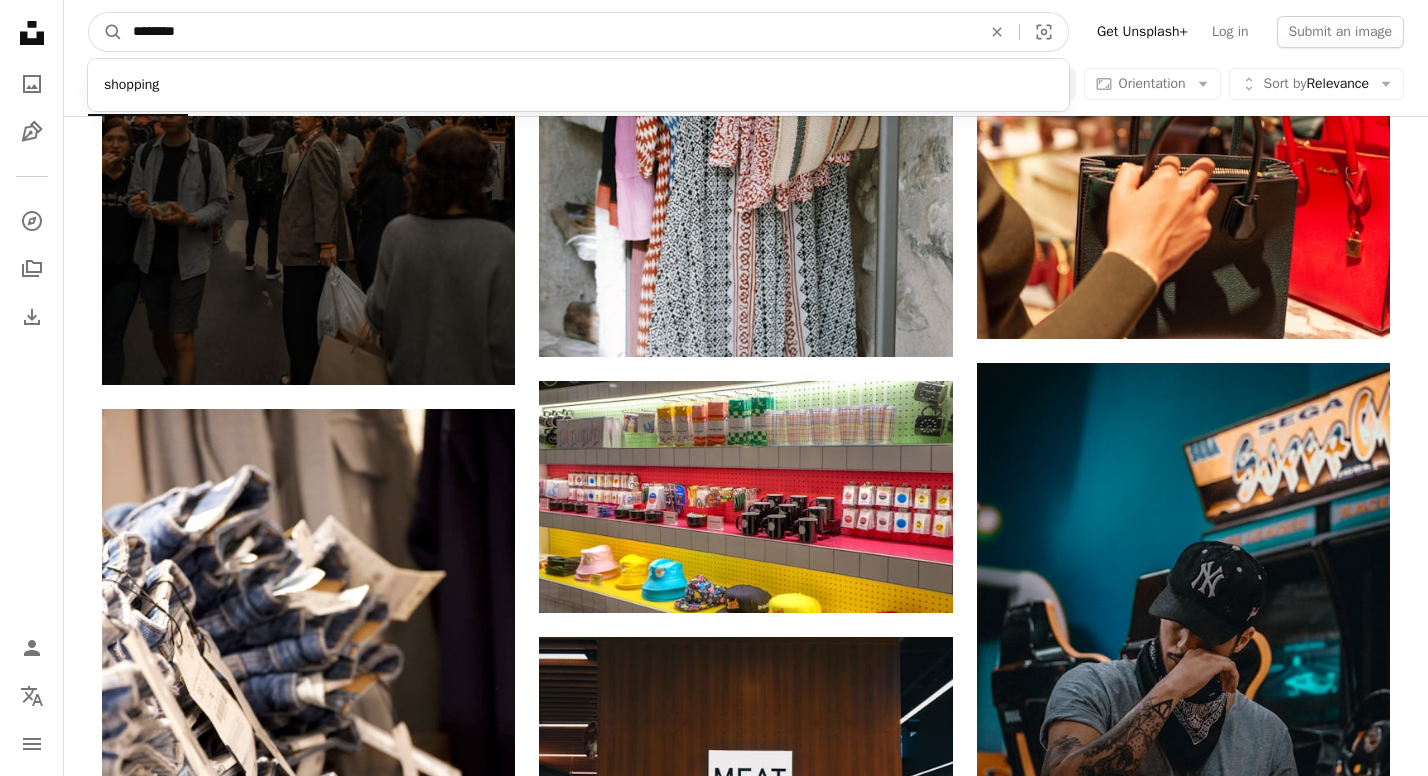 click on "********" at bounding box center (549, 32) 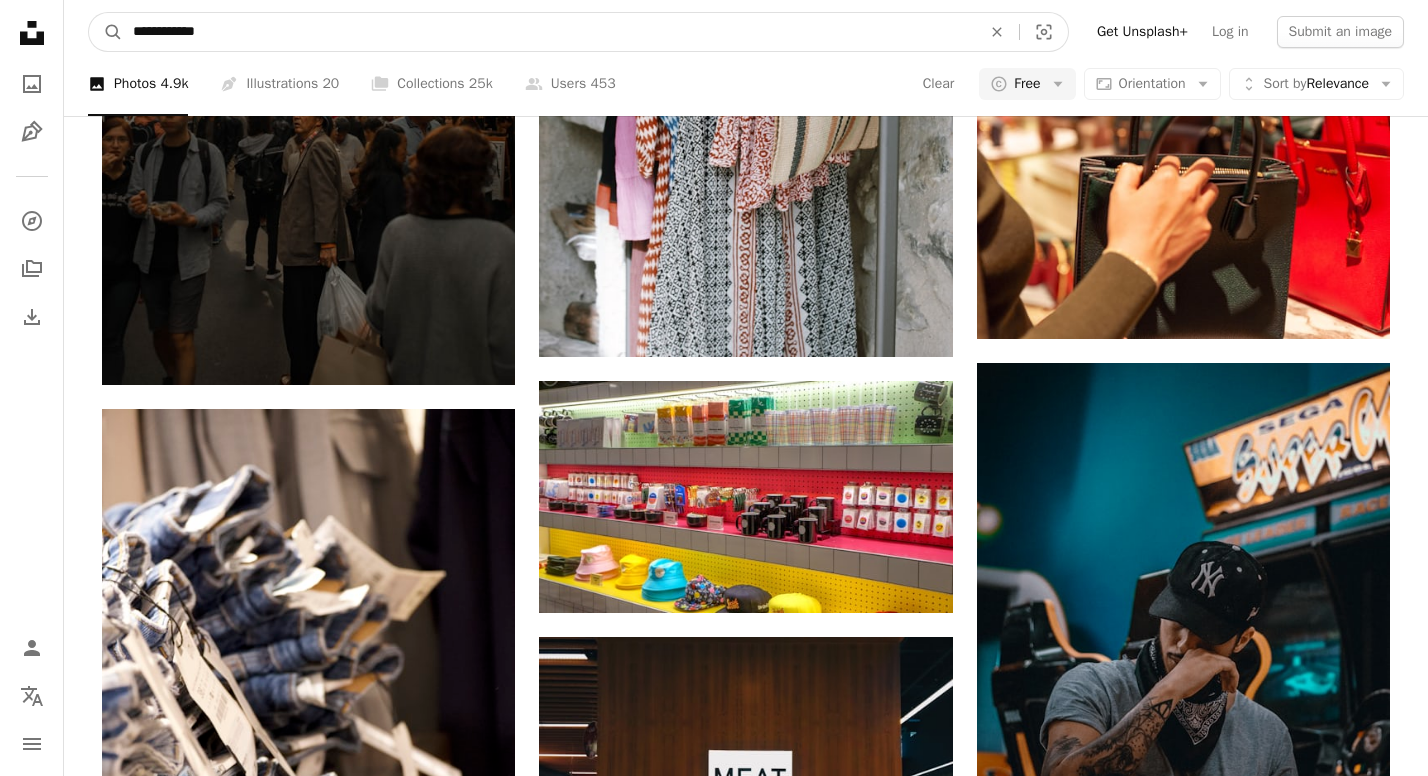 type on "**********" 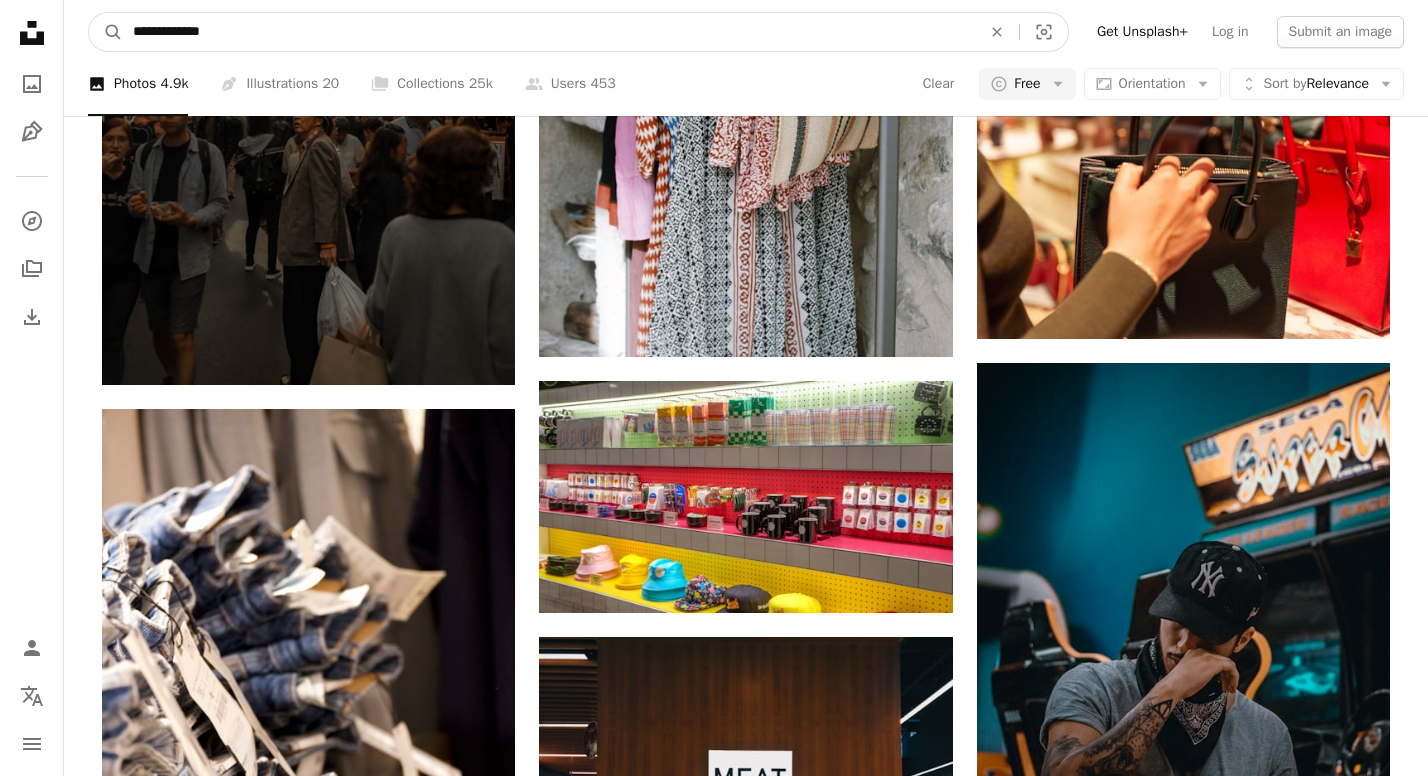 click on "A magnifying glass" at bounding box center [106, 32] 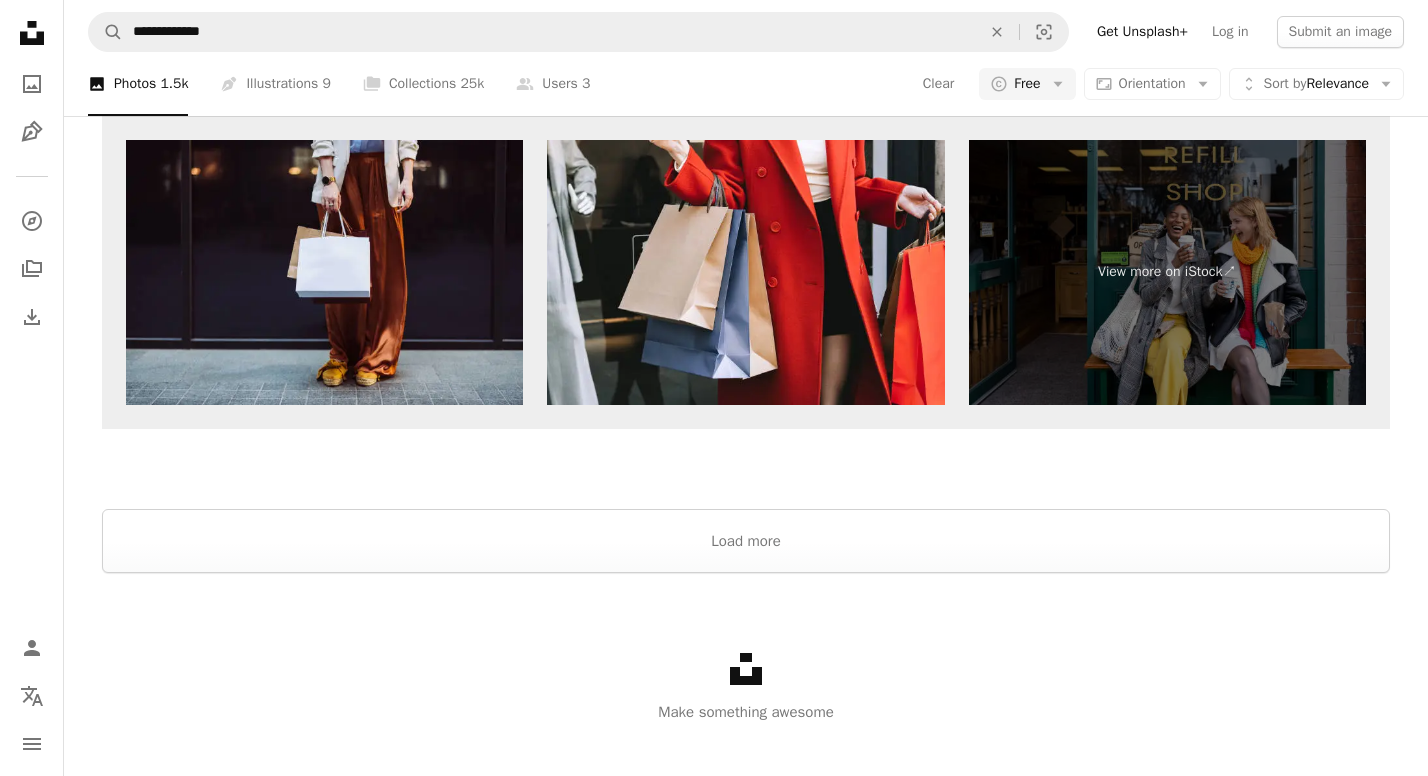 scroll, scrollTop: 3670, scrollLeft: 0, axis: vertical 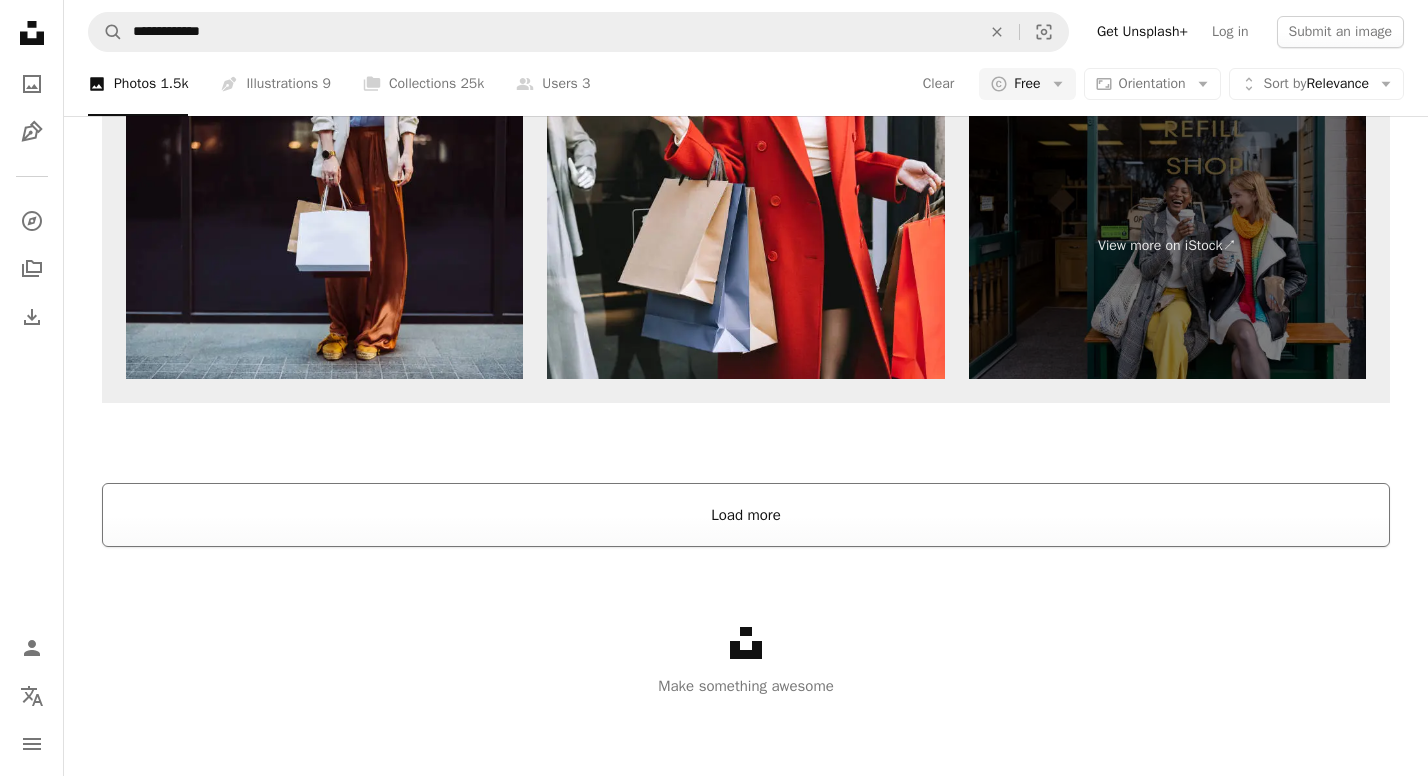 click on "Load more" at bounding box center [746, 515] 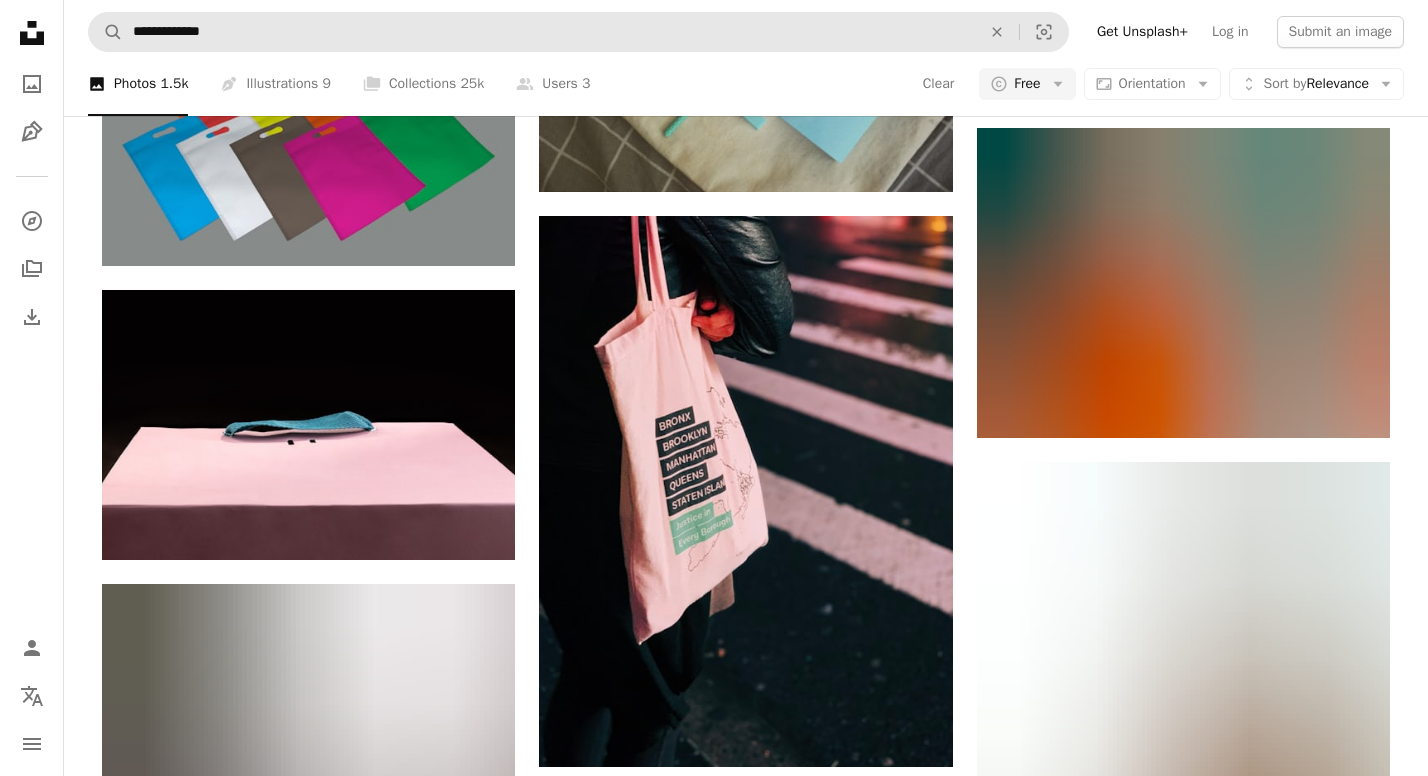 scroll, scrollTop: 16993, scrollLeft: 0, axis: vertical 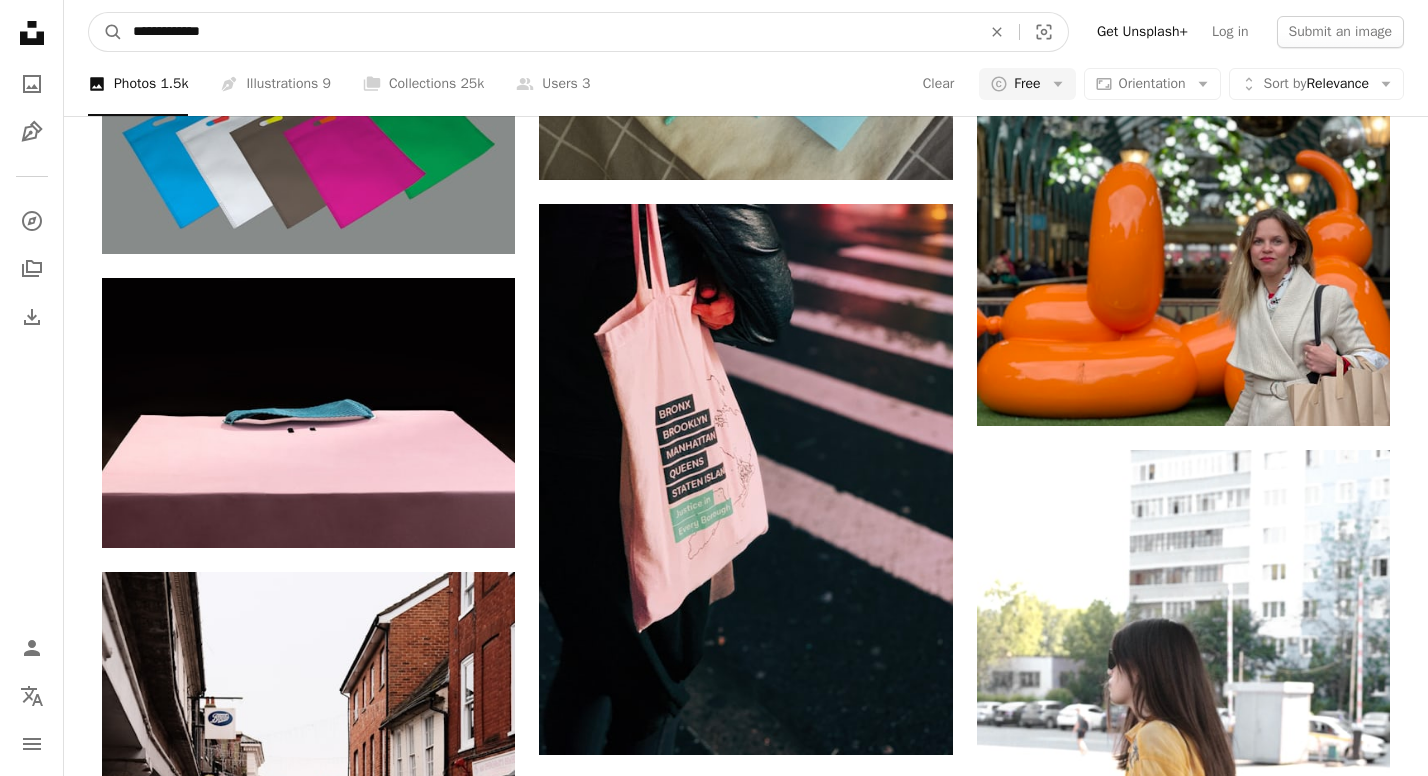 click on "**********" at bounding box center (549, 32) 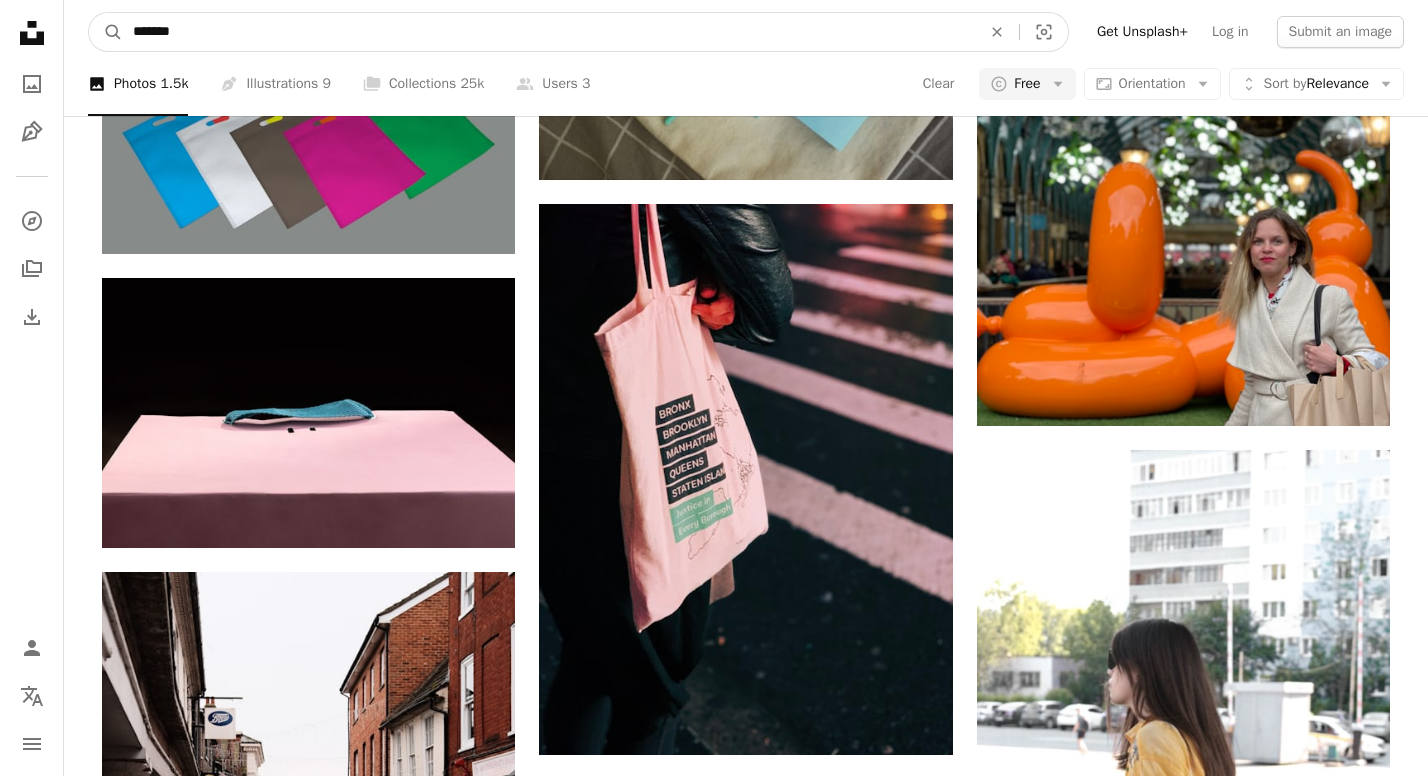 type on "********" 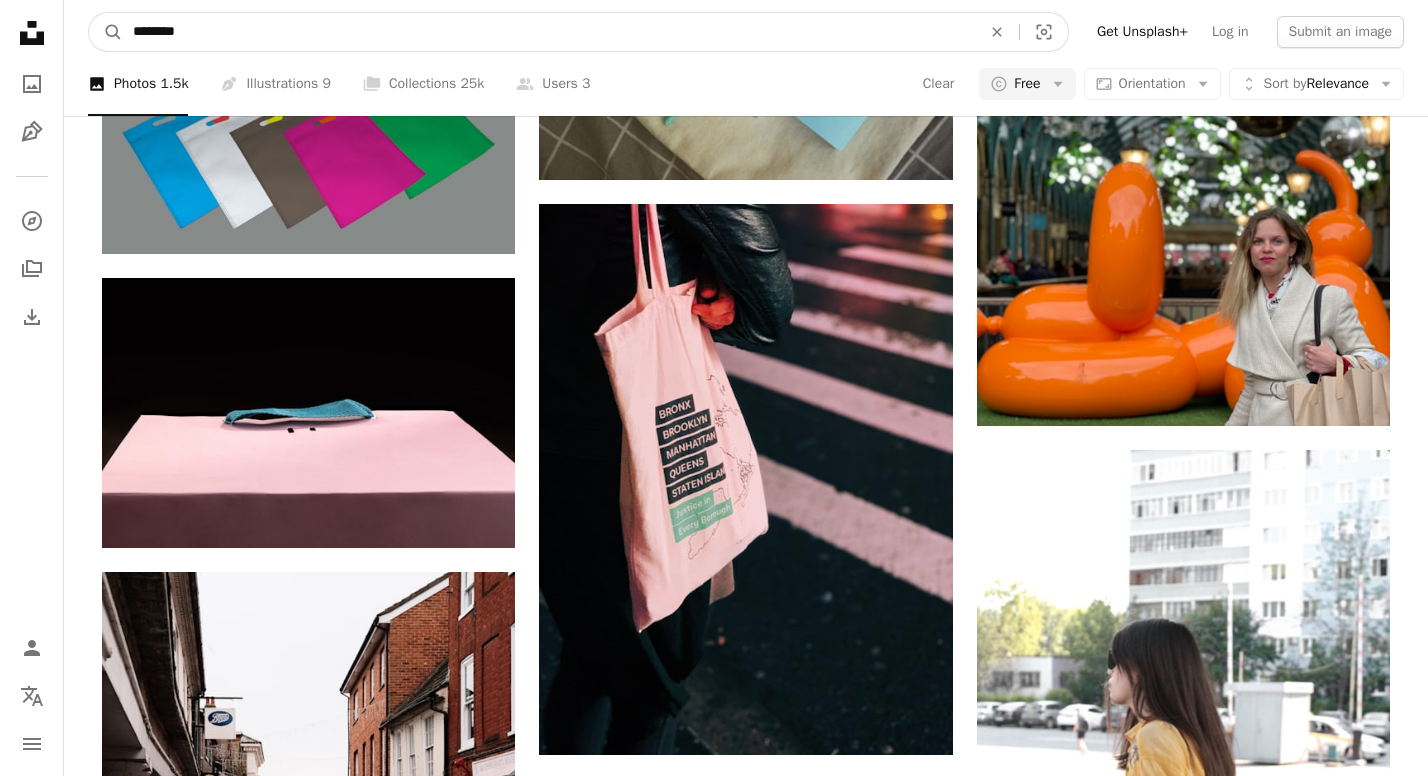click on "A magnifying glass" at bounding box center (106, 32) 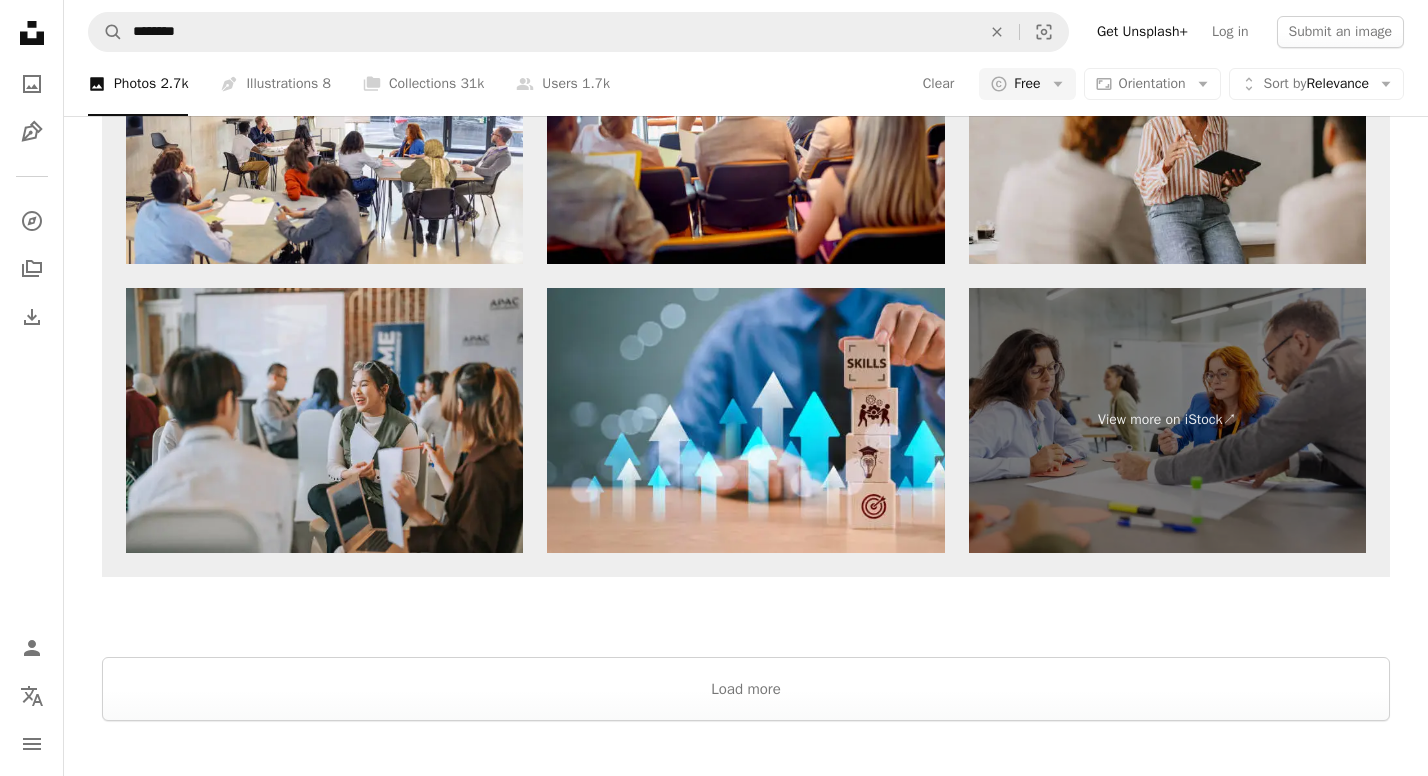 scroll, scrollTop: 2864, scrollLeft: 0, axis: vertical 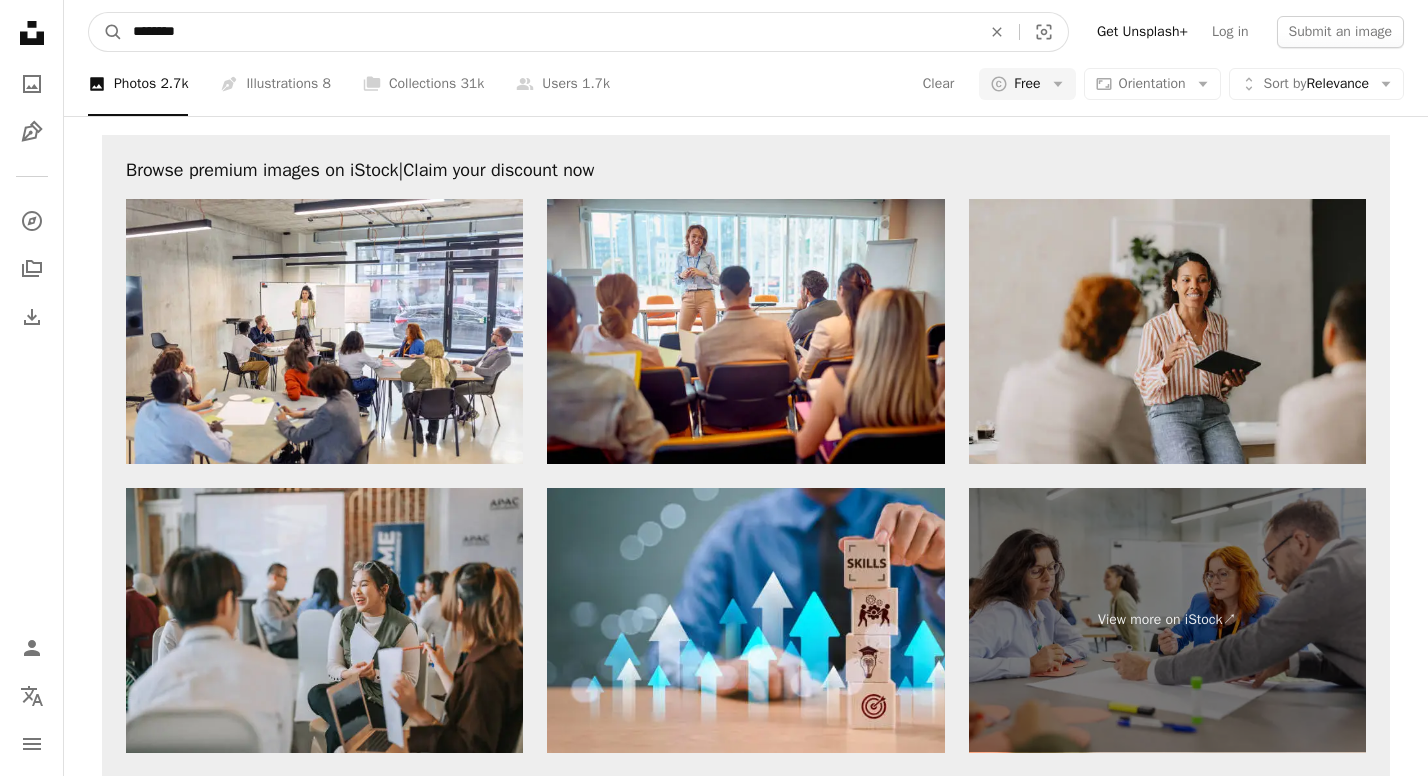 click on "********" at bounding box center [549, 32] 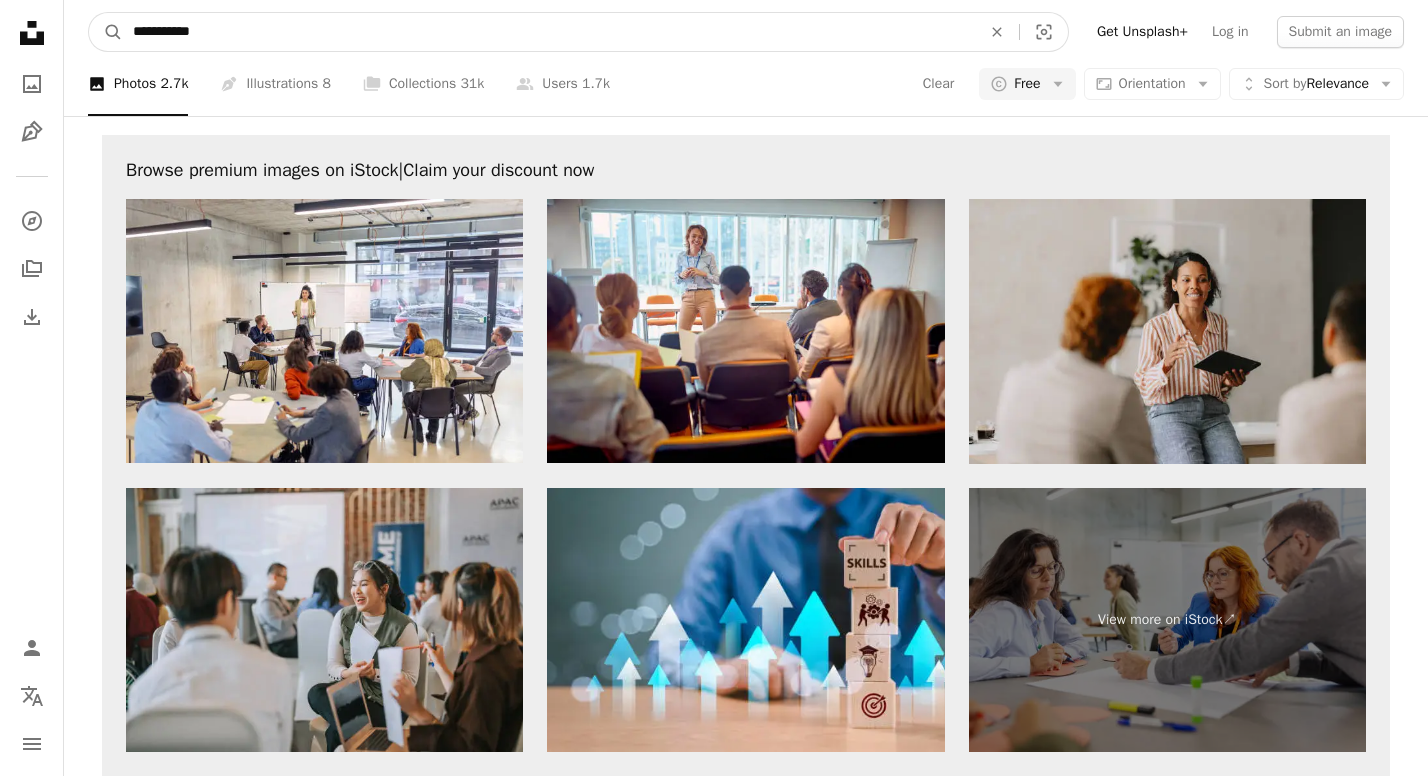 type on "**********" 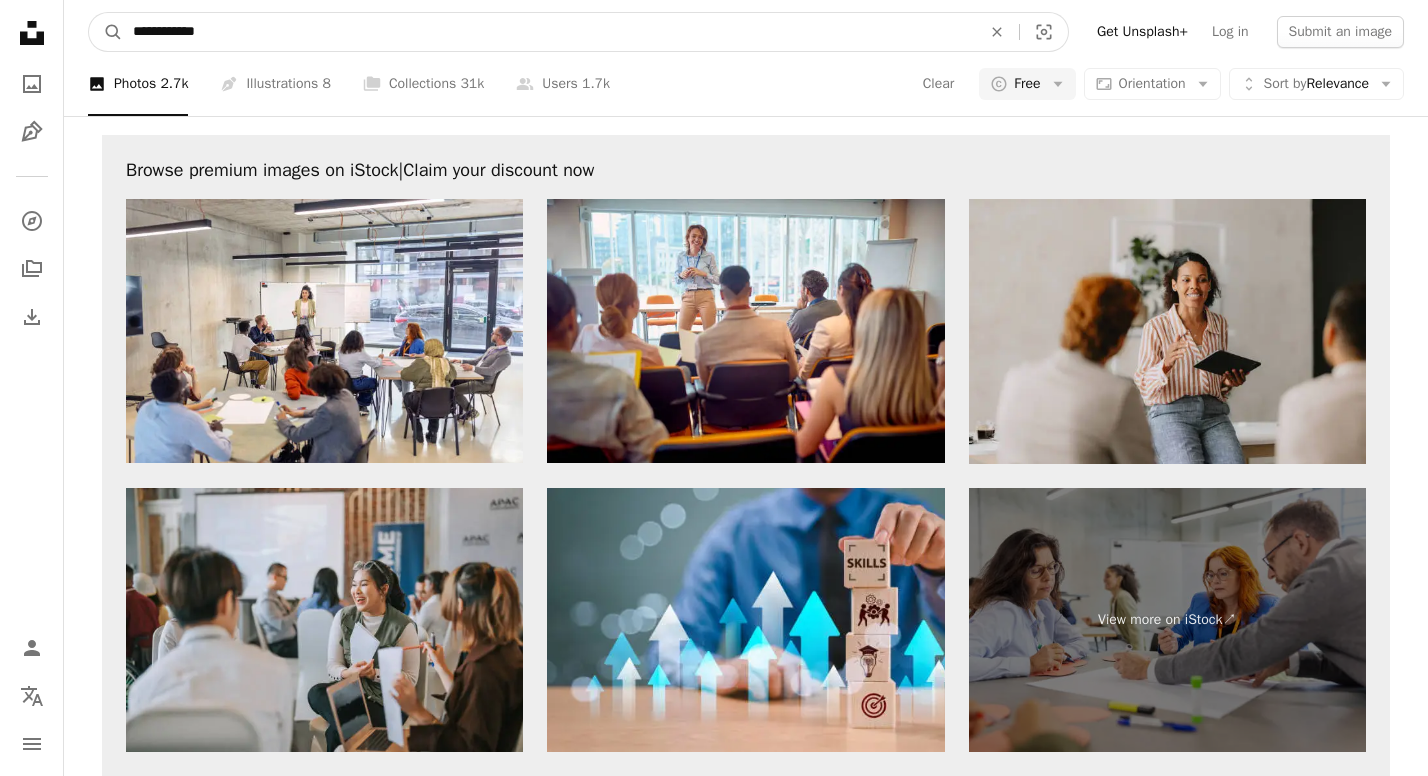 click on "A magnifying glass" at bounding box center (106, 32) 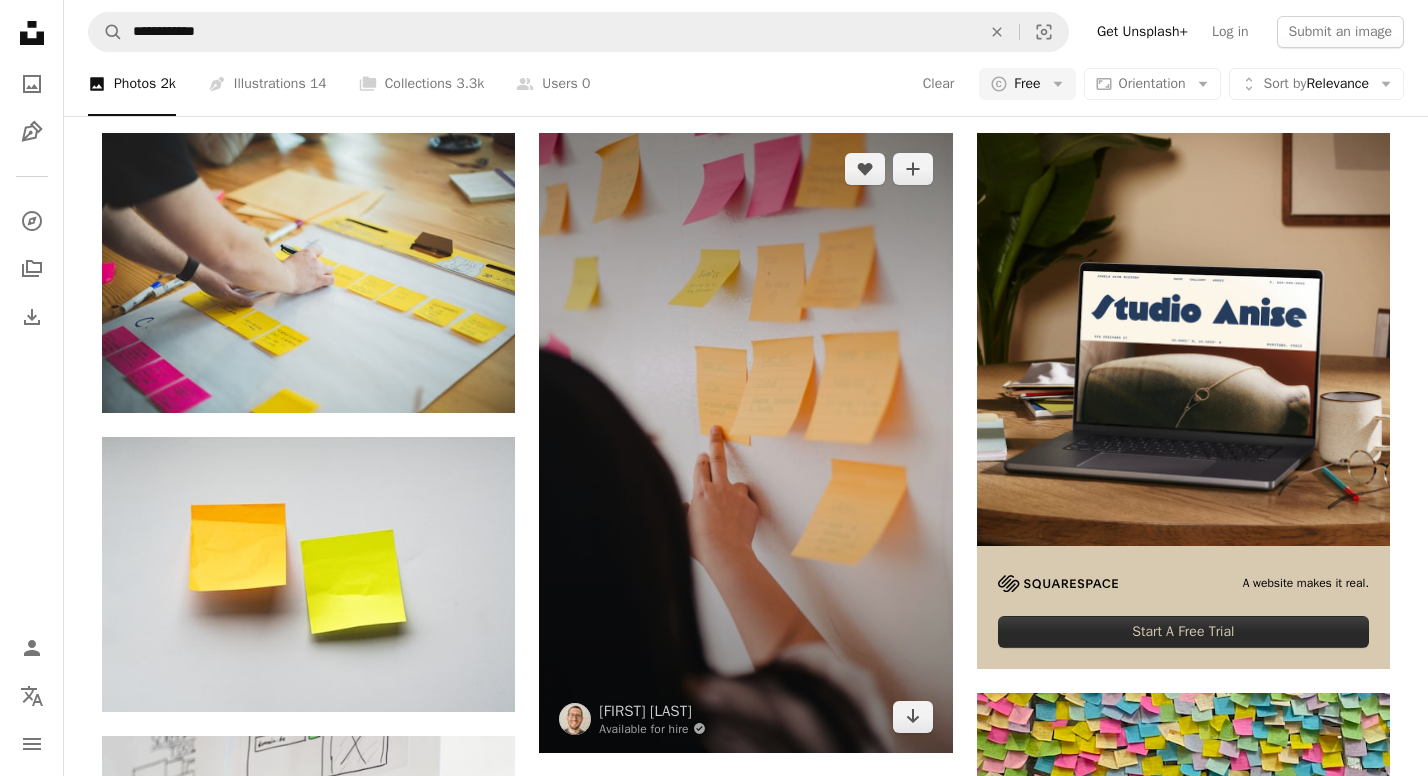 scroll, scrollTop: 124, scrollLeft: 0, axis: vertical 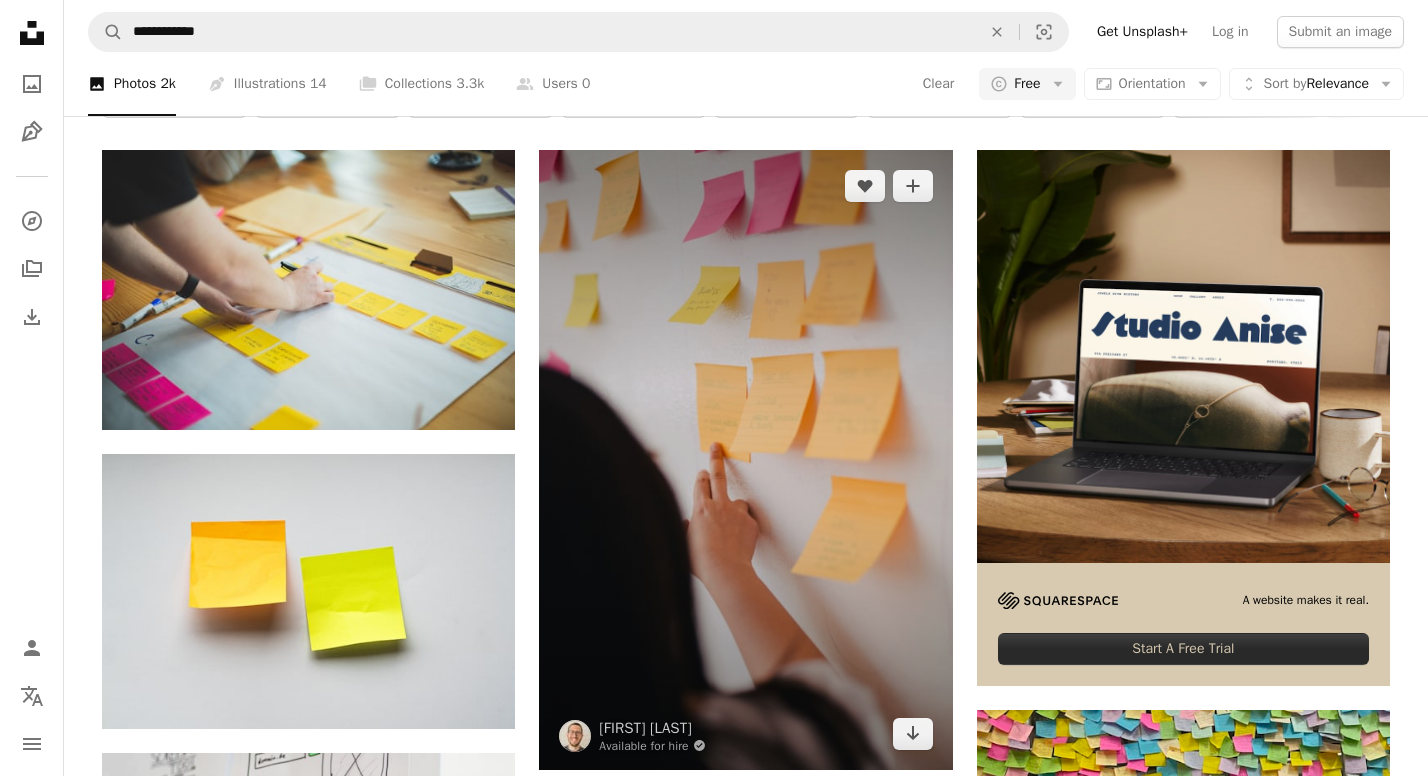 click at bounding box center (745, 460) 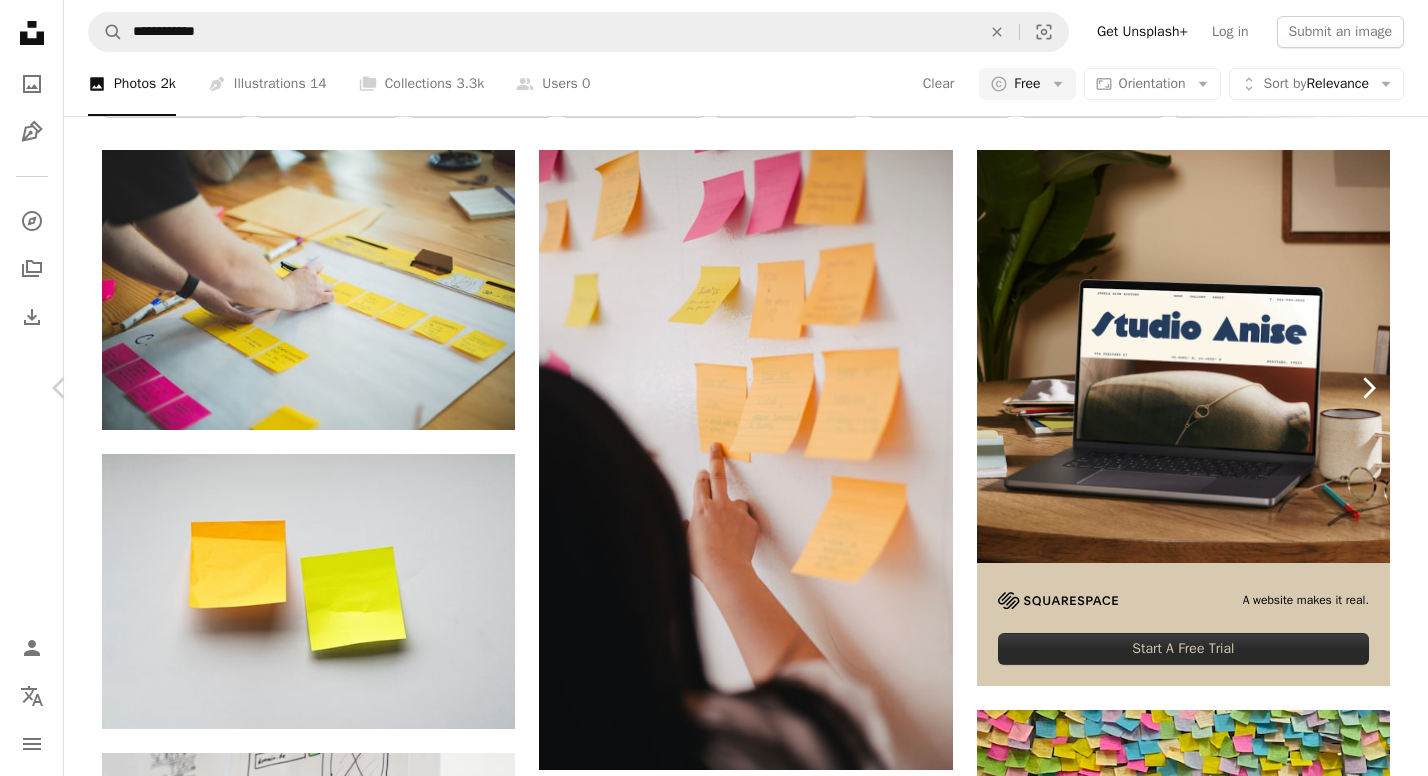 click on "Chevron right" 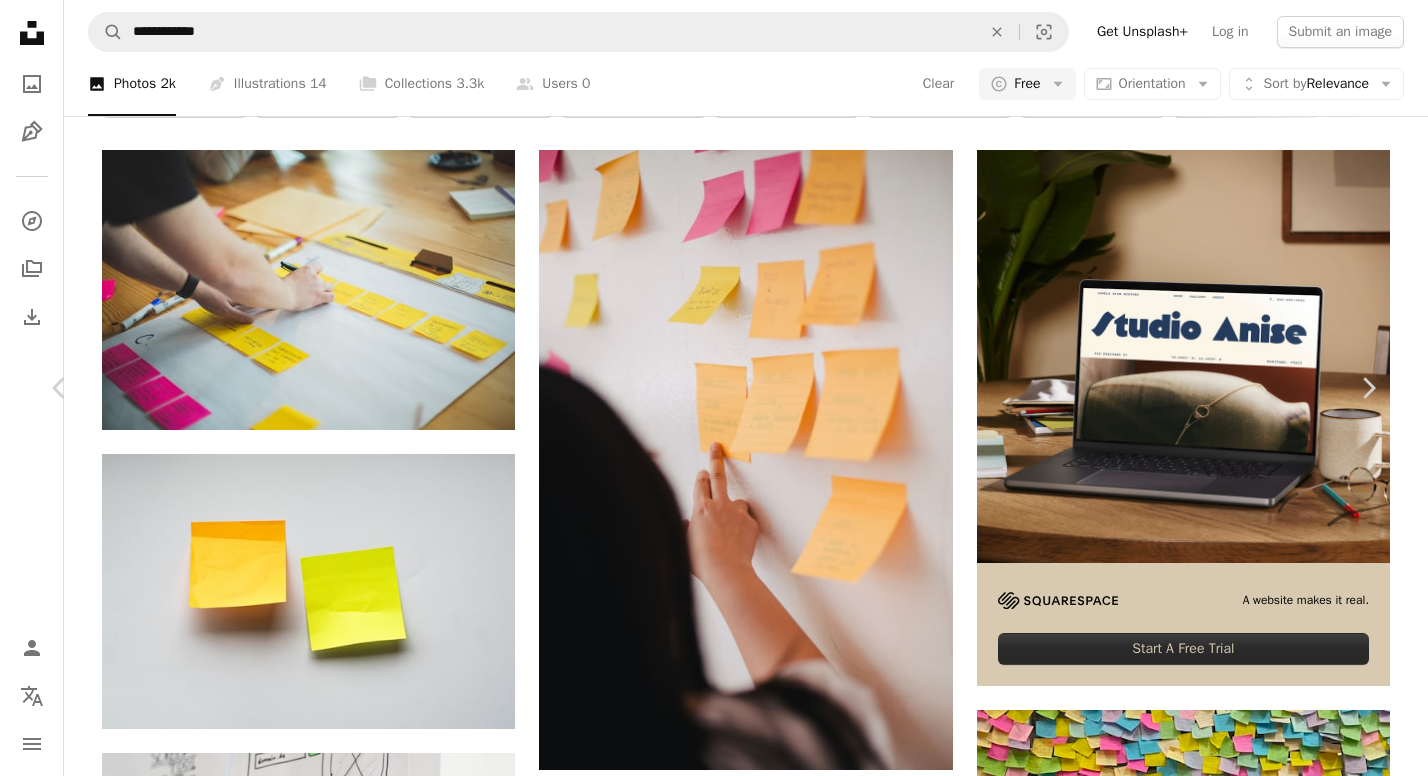 click on "[FIRST] [LAST] [FIRST] [LAST] A heart A plus sign Edit image   Plus sign for Unsplash+ Download free Chevron down Zoom in Views [NUMBER] Downloads [NUMBER] A forward-right arrow Share Info icon Info More Actions The notes wall in a vaccine location Calendar outlined Published on  [MONTH] [DAY], [YEAR] Safety Free to use under the  Unsplash License wall thank you vaccine notes covid 19 ontario food paper pattern rock path rug sweets confectionery Public domain images Browse premium related images on iStock  |  Save 20% with code UNSPLASH20 View more on iStock  ↗ Related images A heart A plus sign [FIRST] [LAST] Available for hire A checkmark inside of a circle Arrow pointing down Plus sign for Unsplash+ A heart A plus sign [COMPANY] For  Unsplash+ A lock   Download A heart A plus sign [FIRST] [LAST] Arrow pointing down A heart A plus sign [APP NAME] Arrow pointing down A heart A plus sign [FIRST] [LAST] Available for hire A checkmark inside of a circle Arrow pointing down A heart For" at bounding box center [714, 5097] 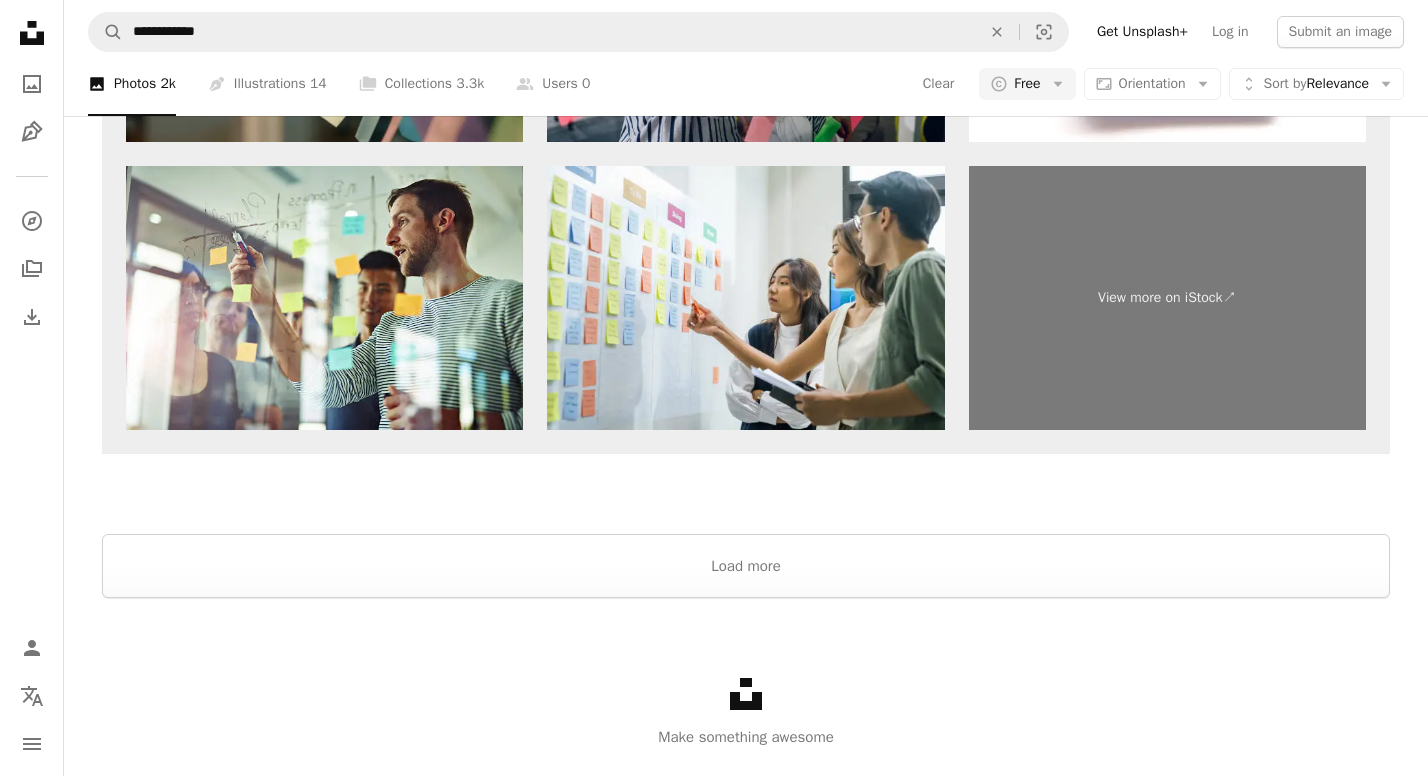 scroll, scrollTop: 4056, scrollLeft: 0, axis: vertical 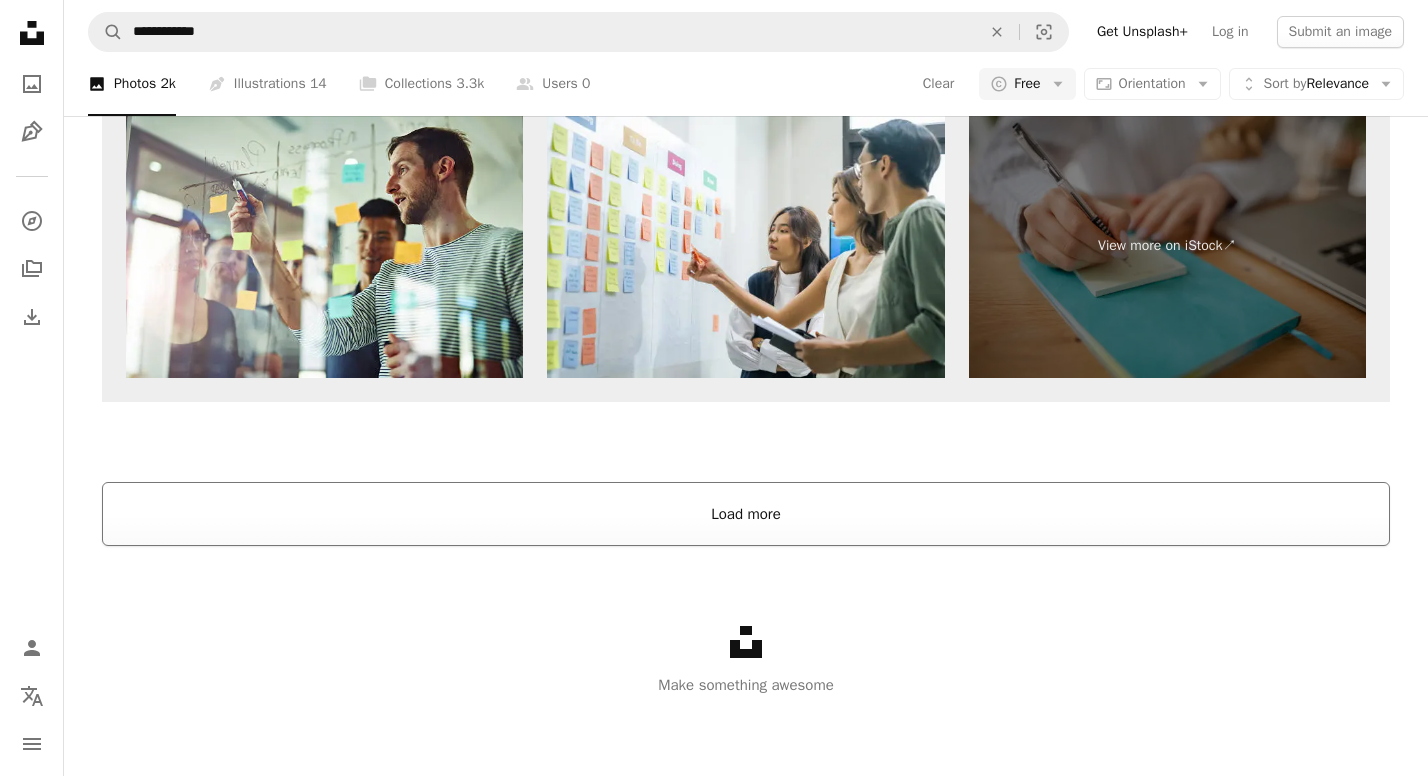 click on "Load more" at bounding box center (746, 514) 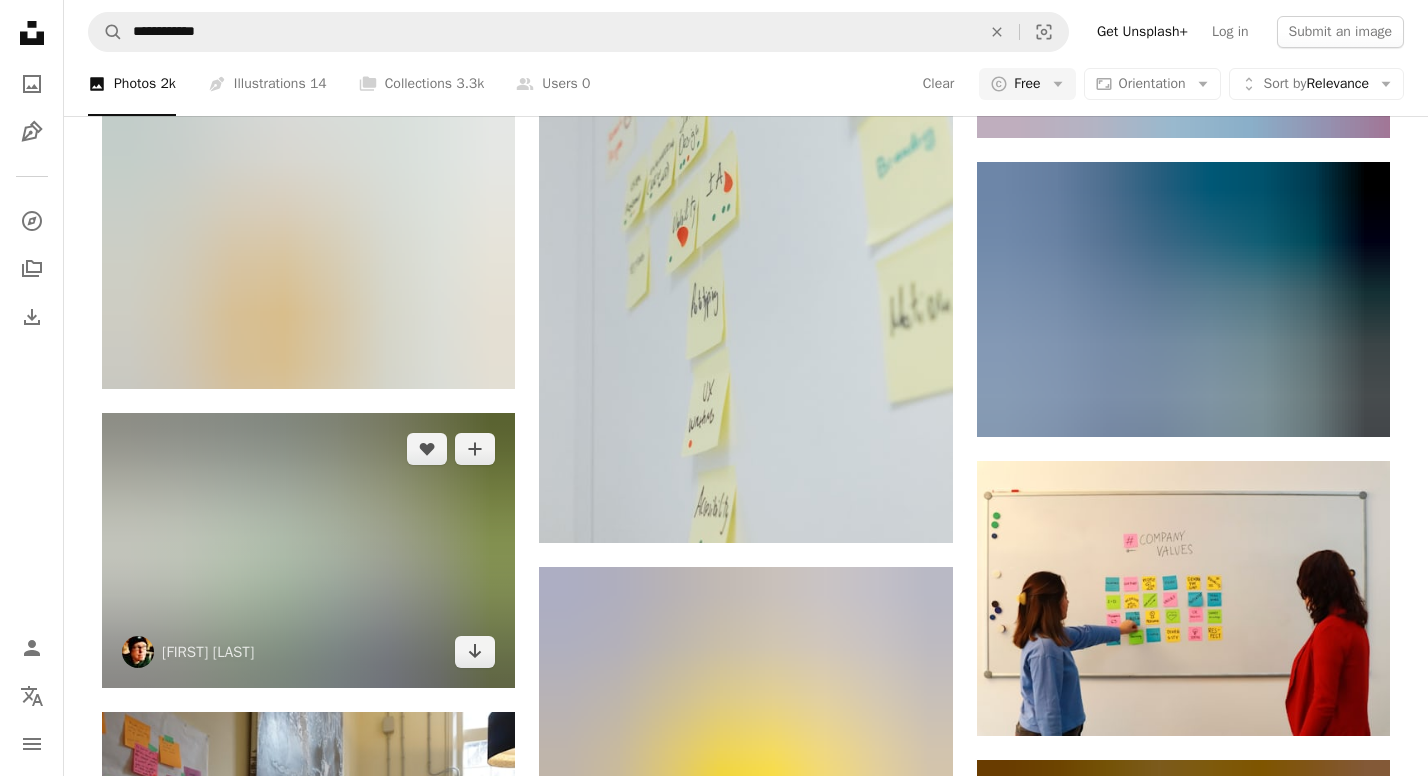 scroll, scrollTop: 21720, scrollLeft: 0, axis: vertical 